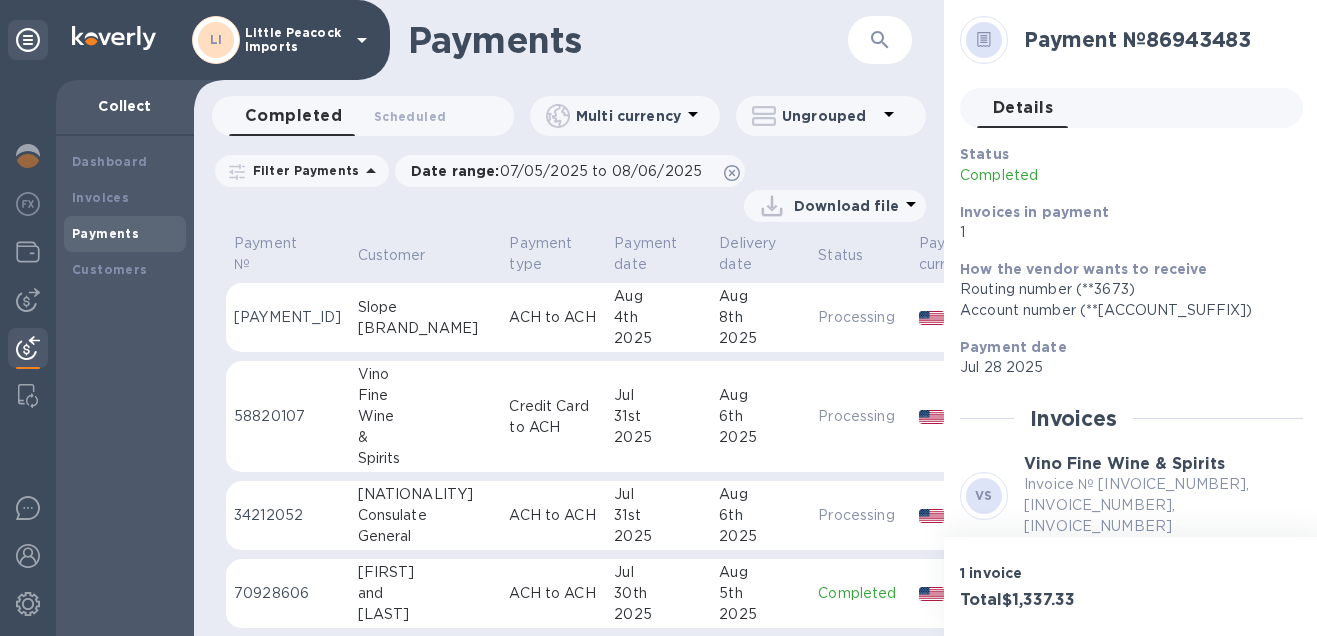scroll, scrollTop: 0, scrollLeft: 0, axis: both 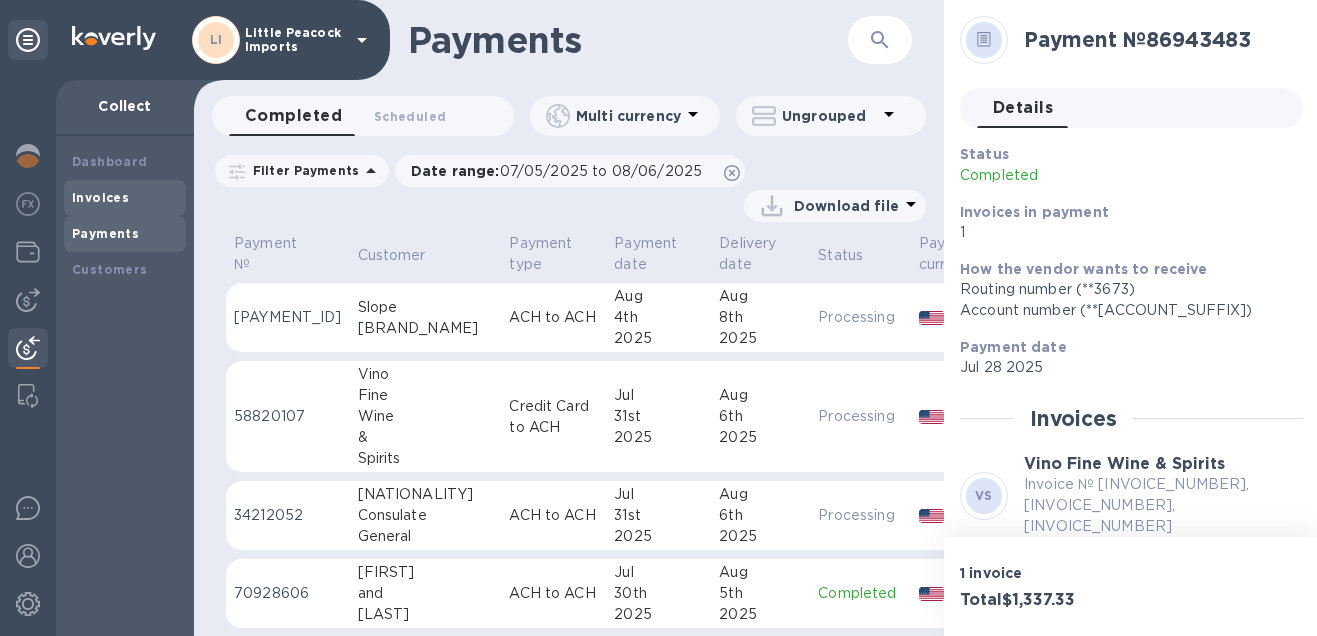 click on "Invoices" at bounding box center [100, 197] 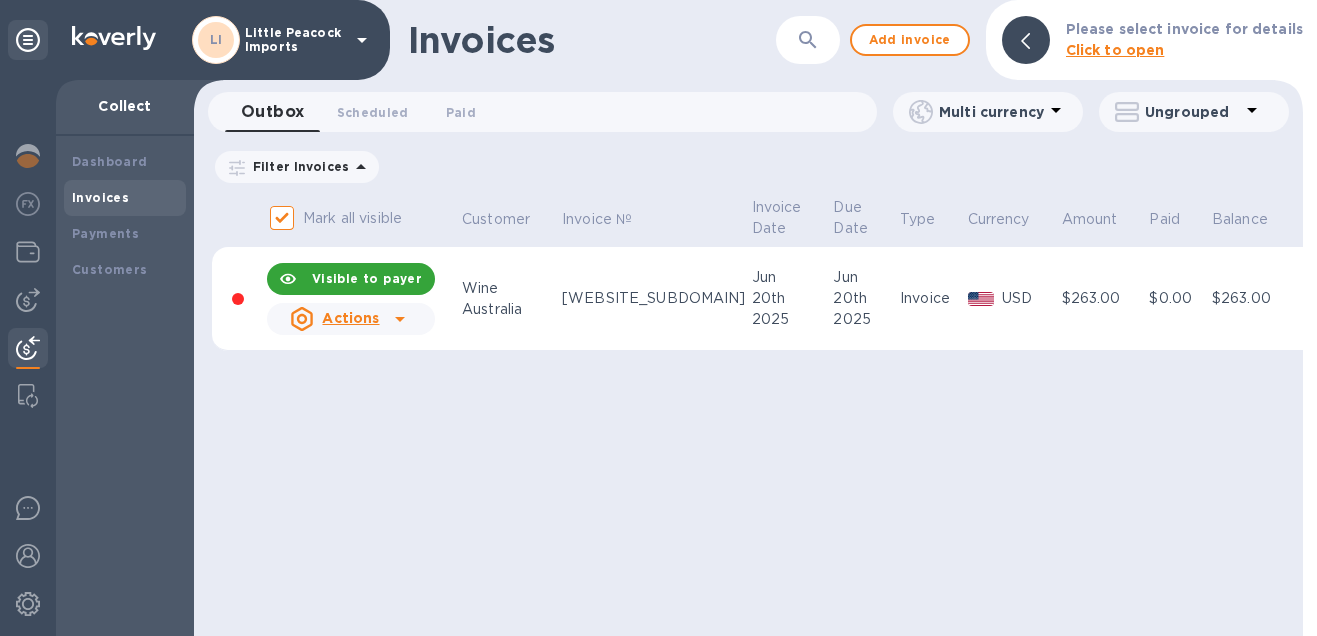 click 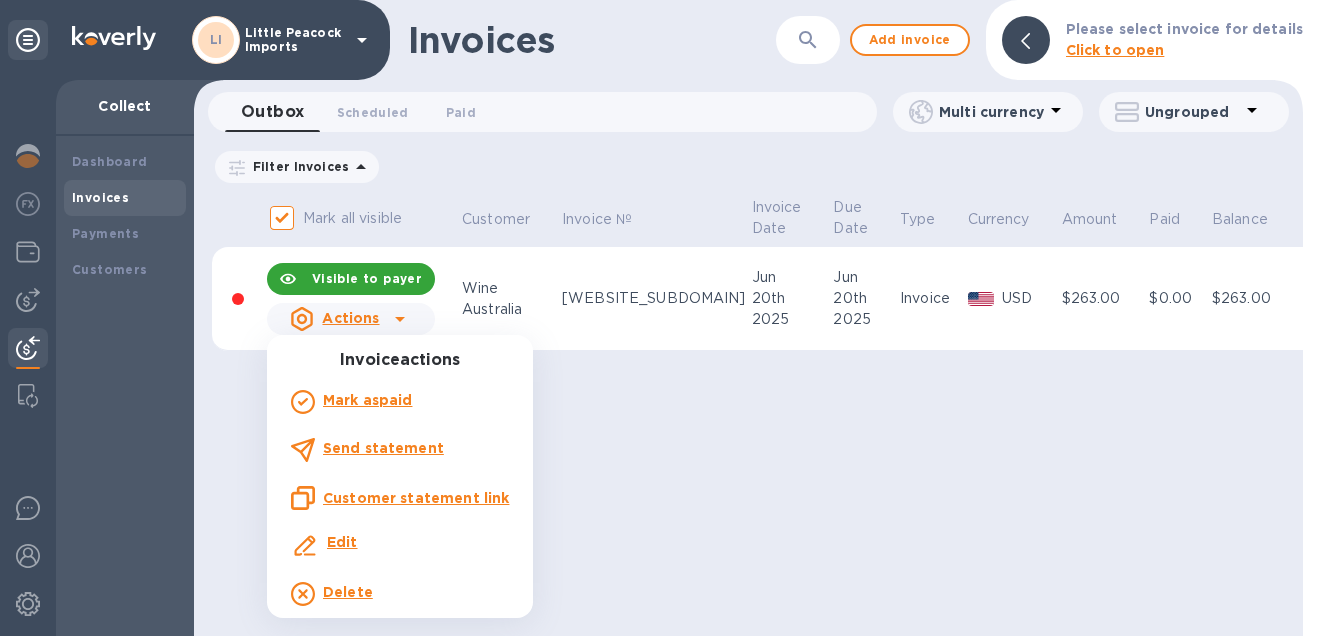 click on "Delete" at bounding box center (348, 592) 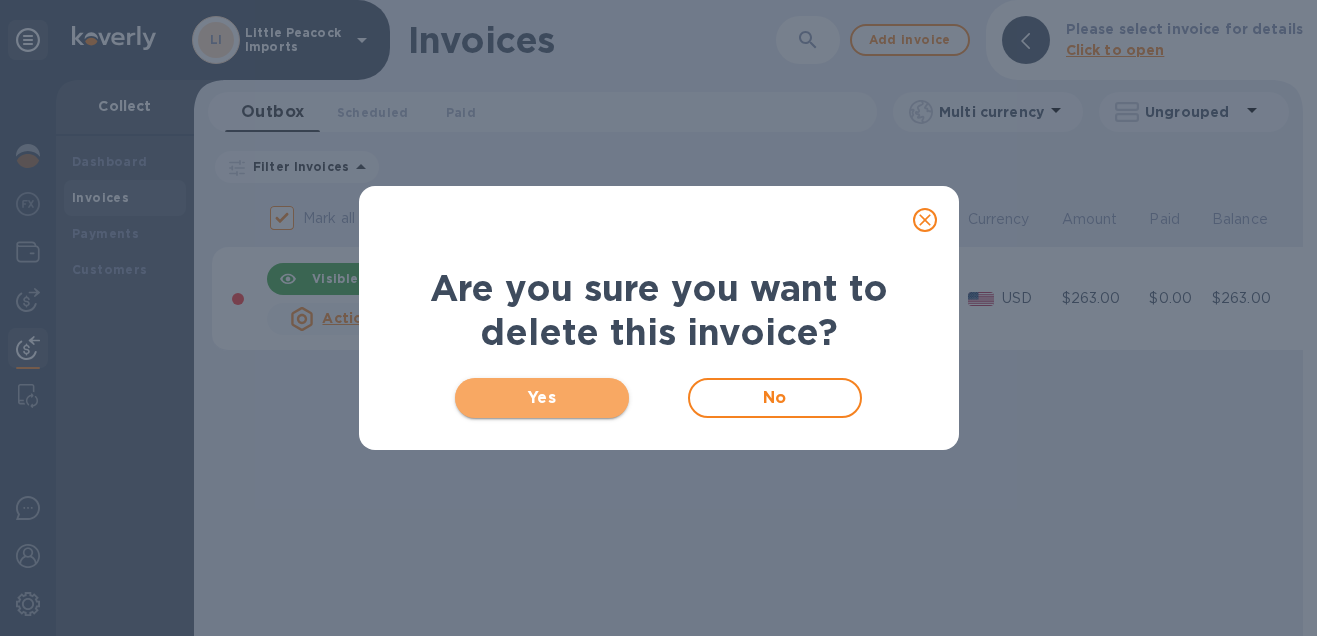 click on "Yes" at bounding box center (542, 398) 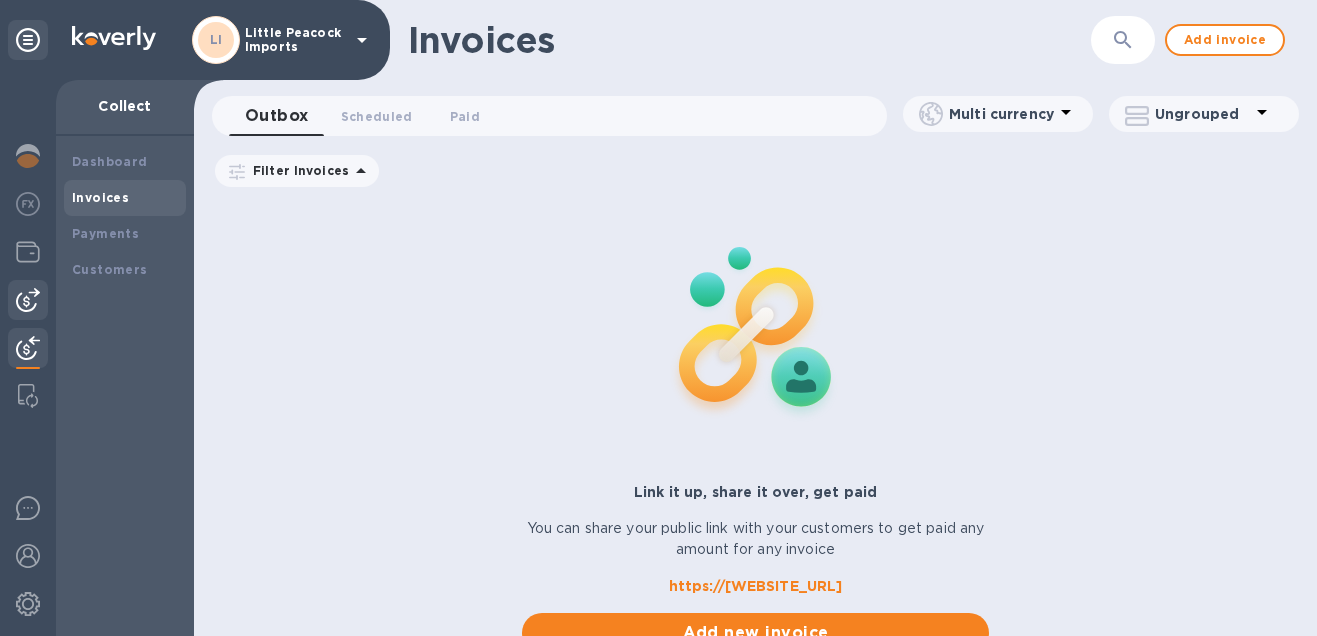 click at bounding box center [28, 300] 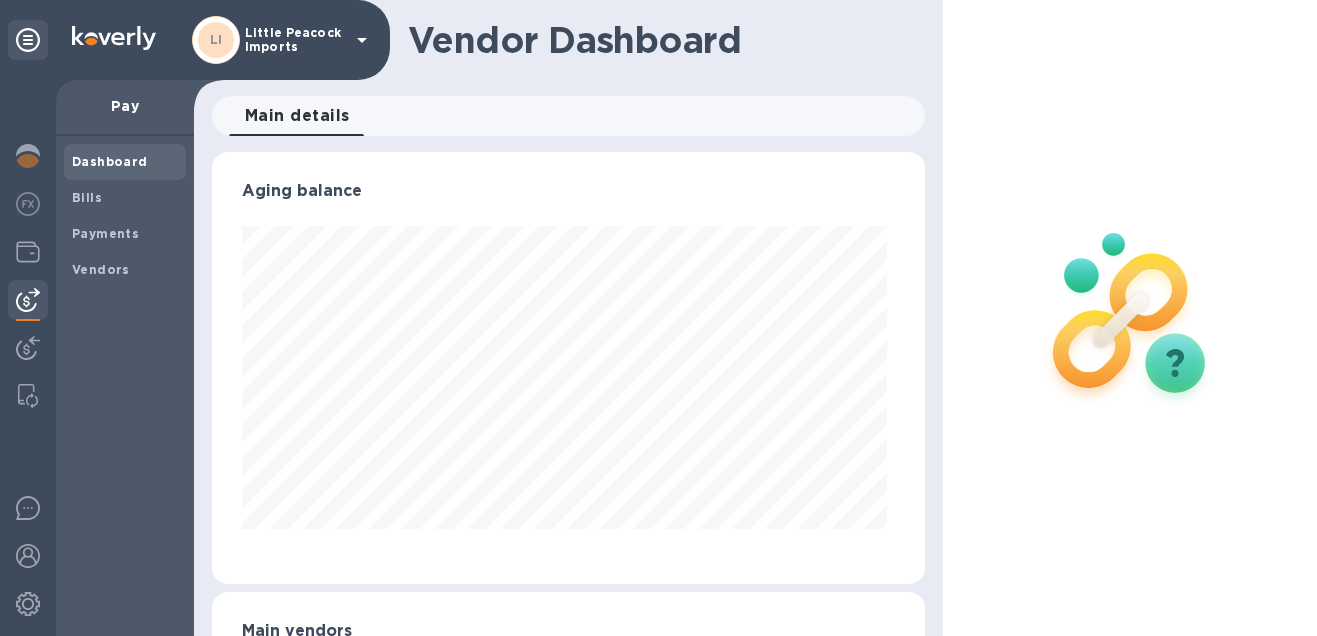 scroll, scrollTop: 999568, scrollLeft: 999294, axis: both 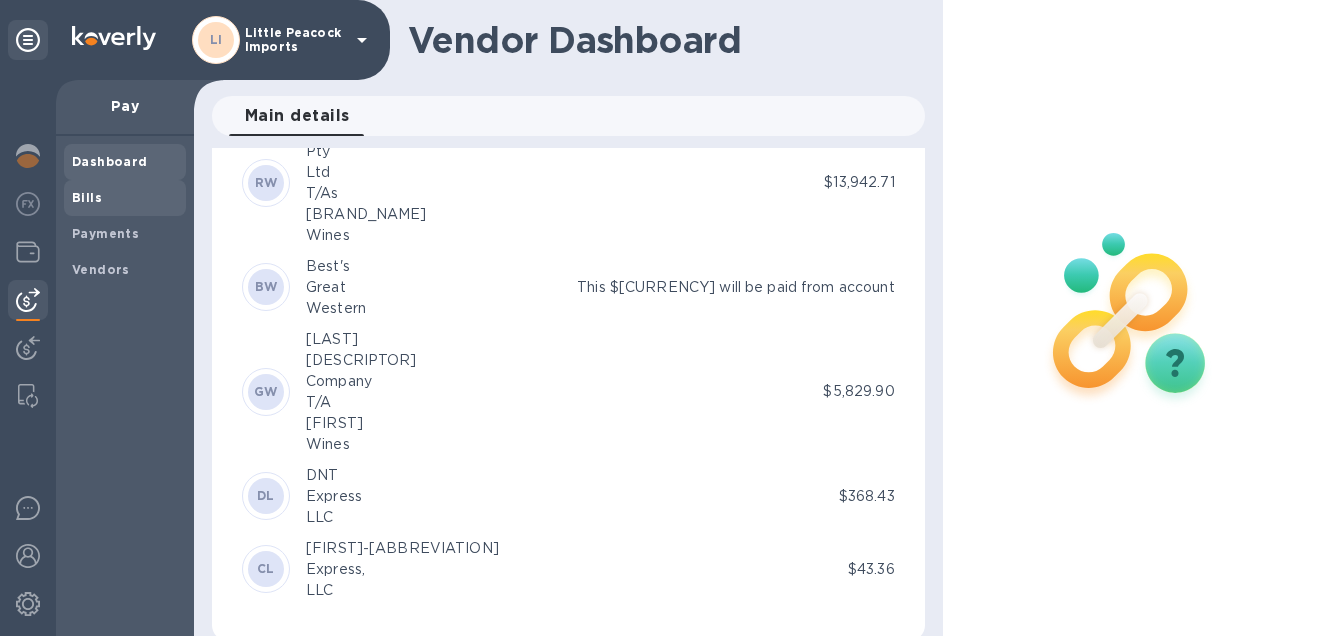 click on "Bills" at bounding box center (87, 198) 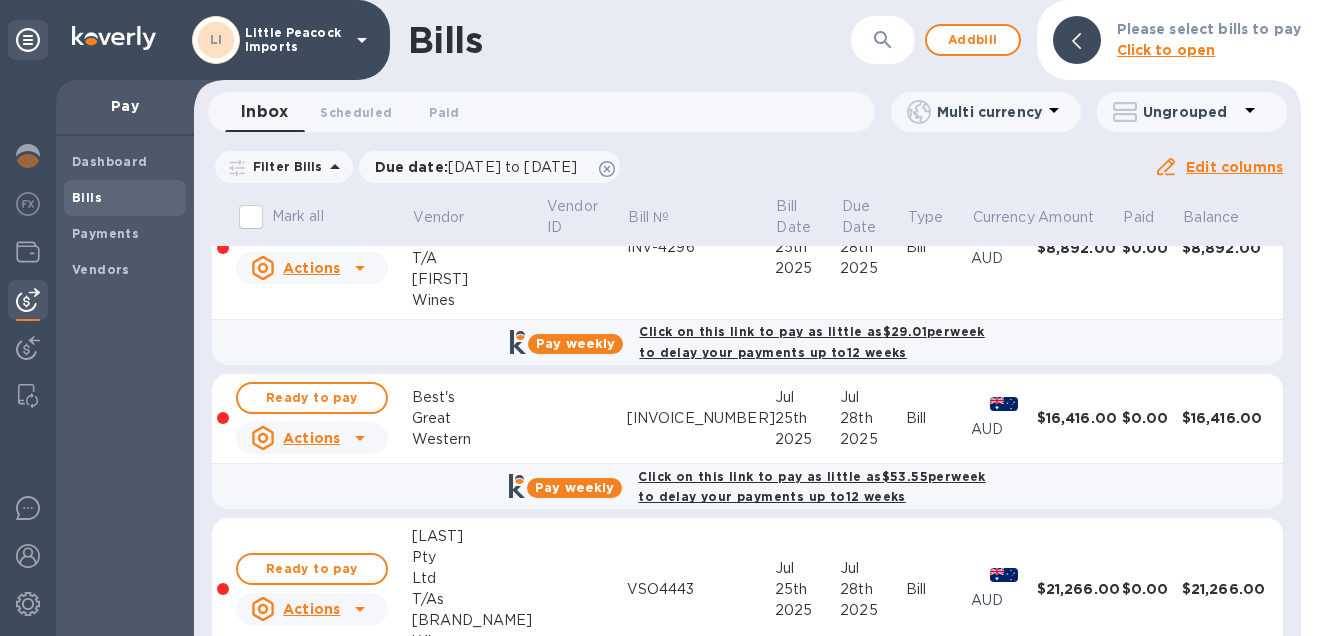 scroll, scrollTop: 70, scrollLeft: 0, axis: vertical 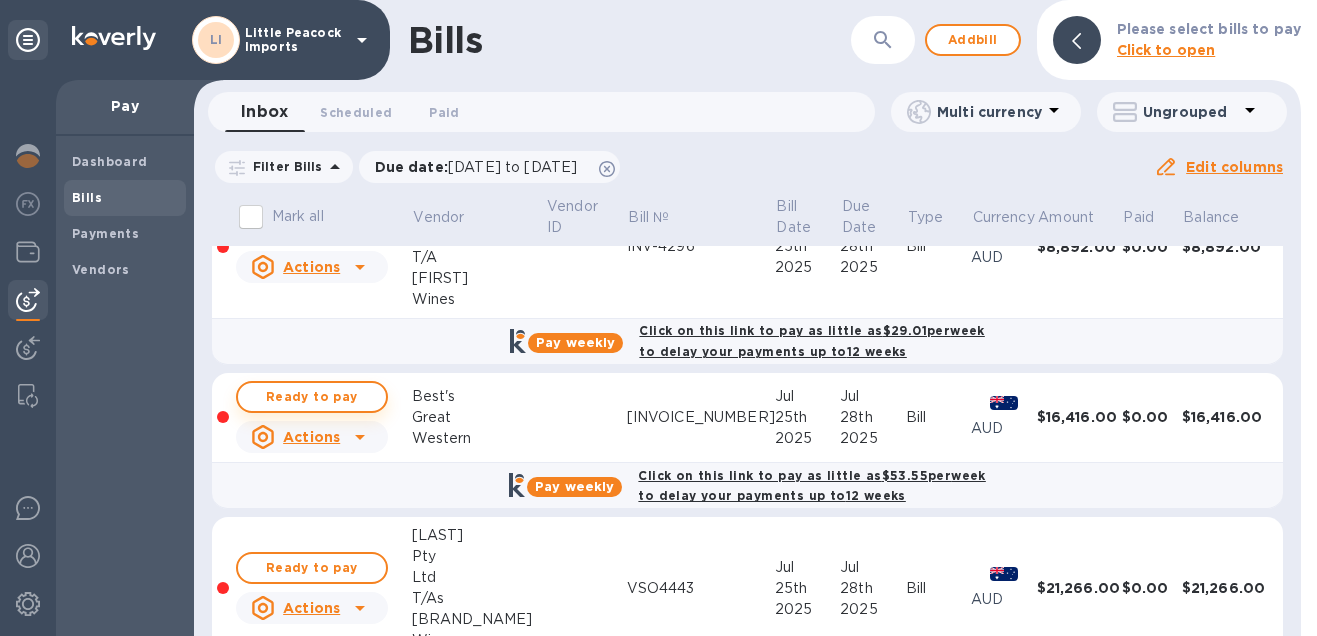 click on "Ready to pay" at bounding box center [312, 397] 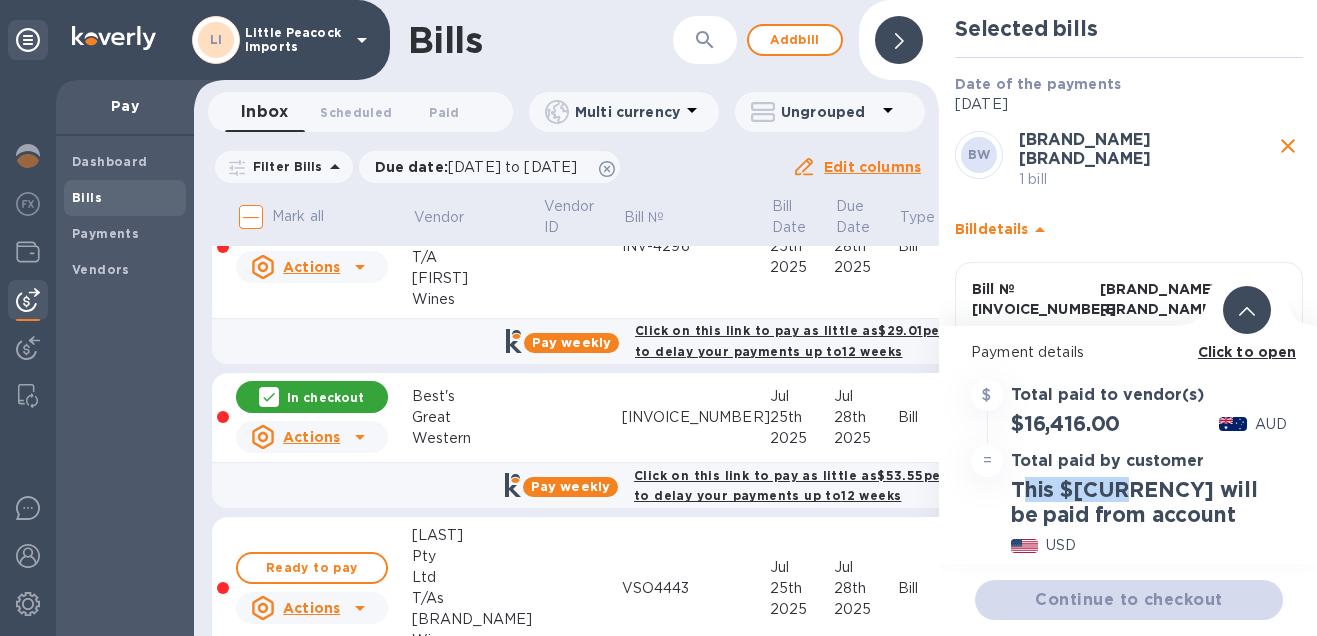 drag, startPoint x: 1115, startPoint y: 545, endPoint x: 1128, endPoint y: 545, distance: 13 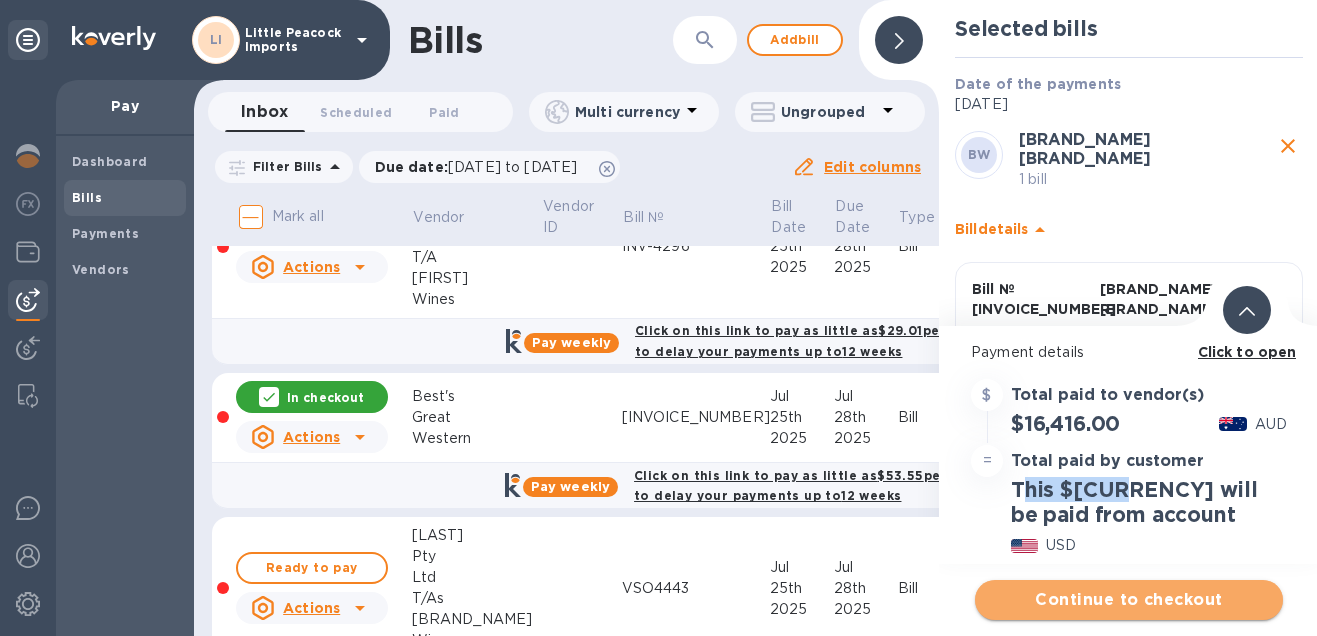 click on "Continue to checkout" at bounding box center [1129, 600] 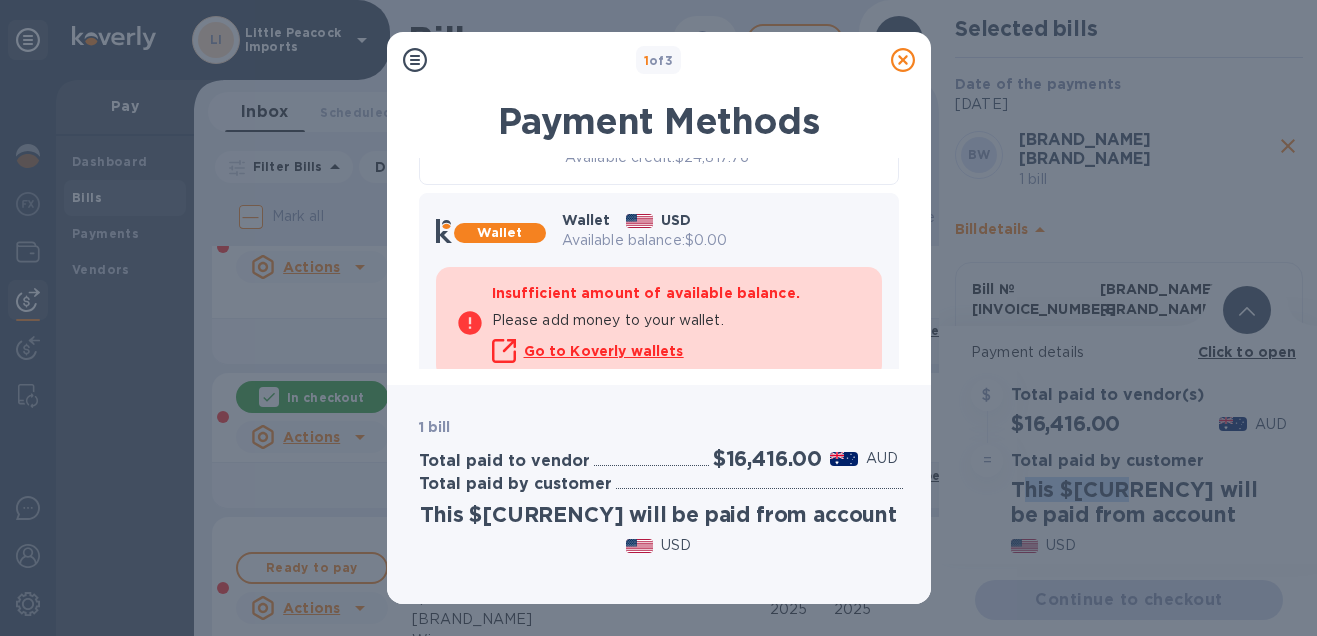 scroll, scrollTop: 226, scrollLeft: 0, axis: vertical 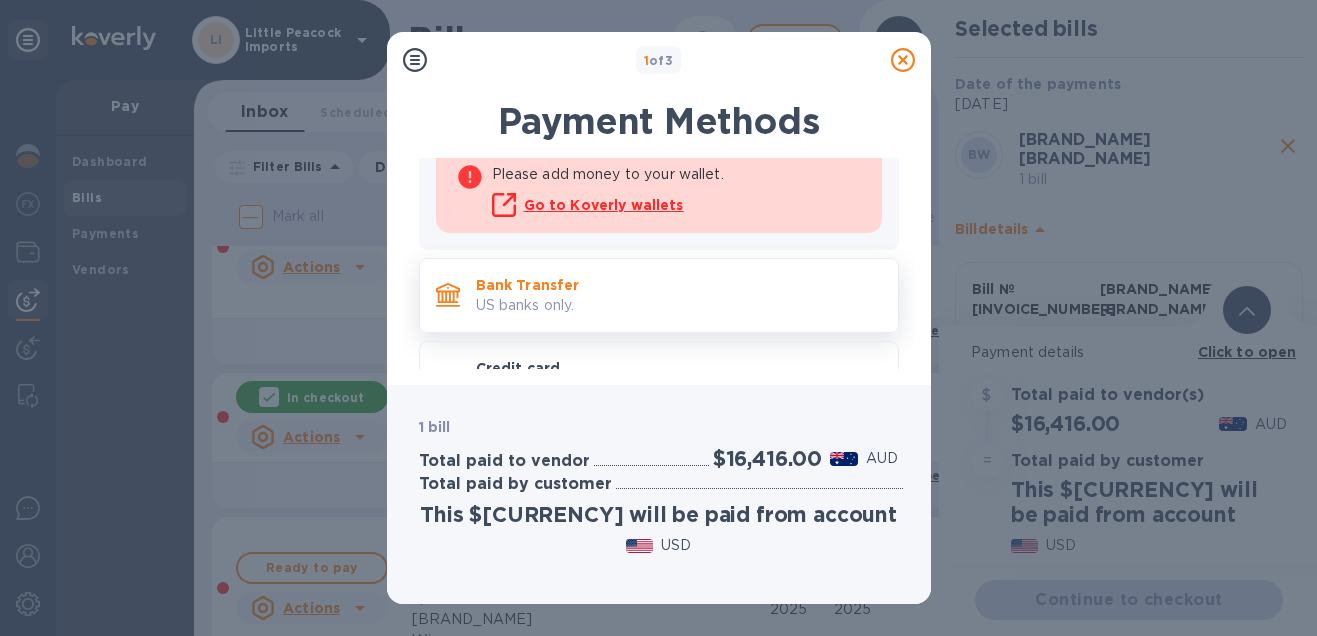 click on "Bank Transfer" at bounding box center (679, 285) 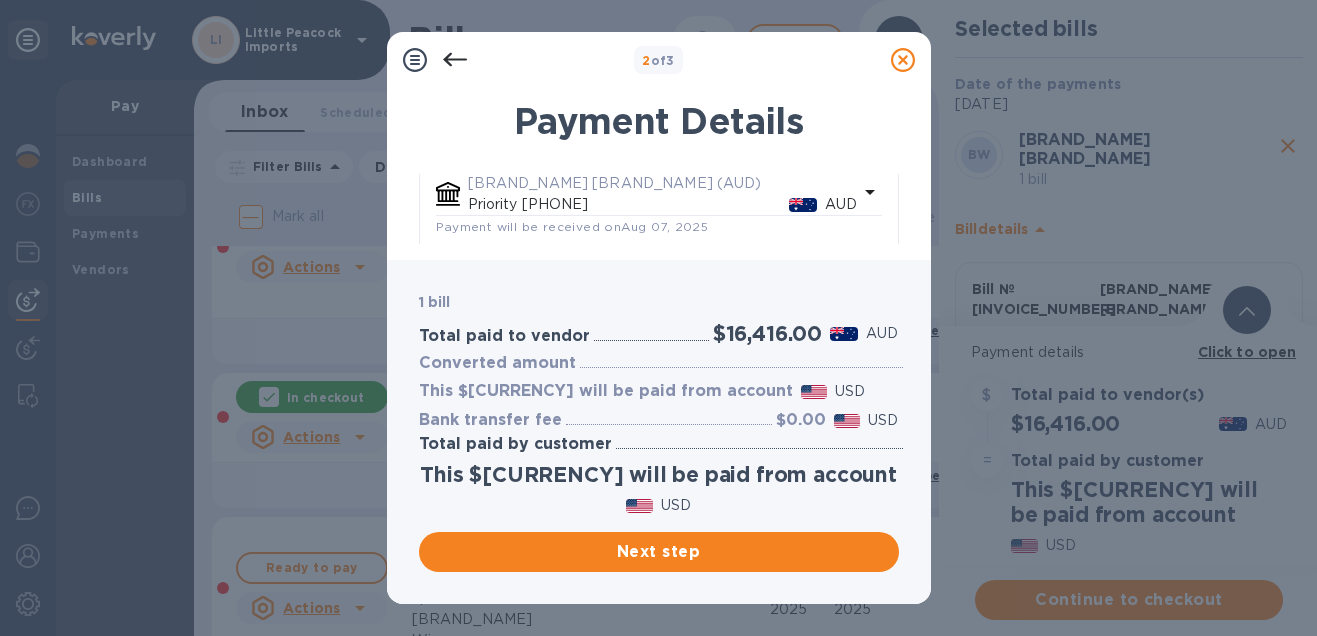 scroll, scrollTop: 293, scrollLeft: 0, axis: vertical 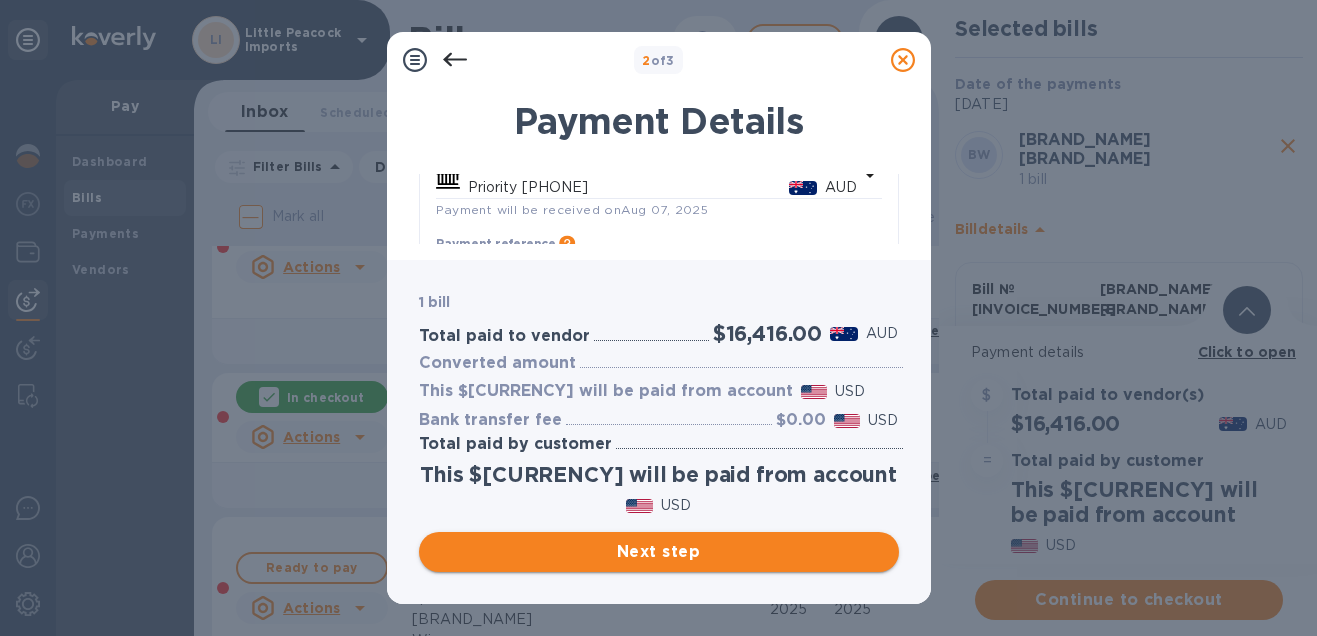 click on "Next step" at bounding box center (659, 552) 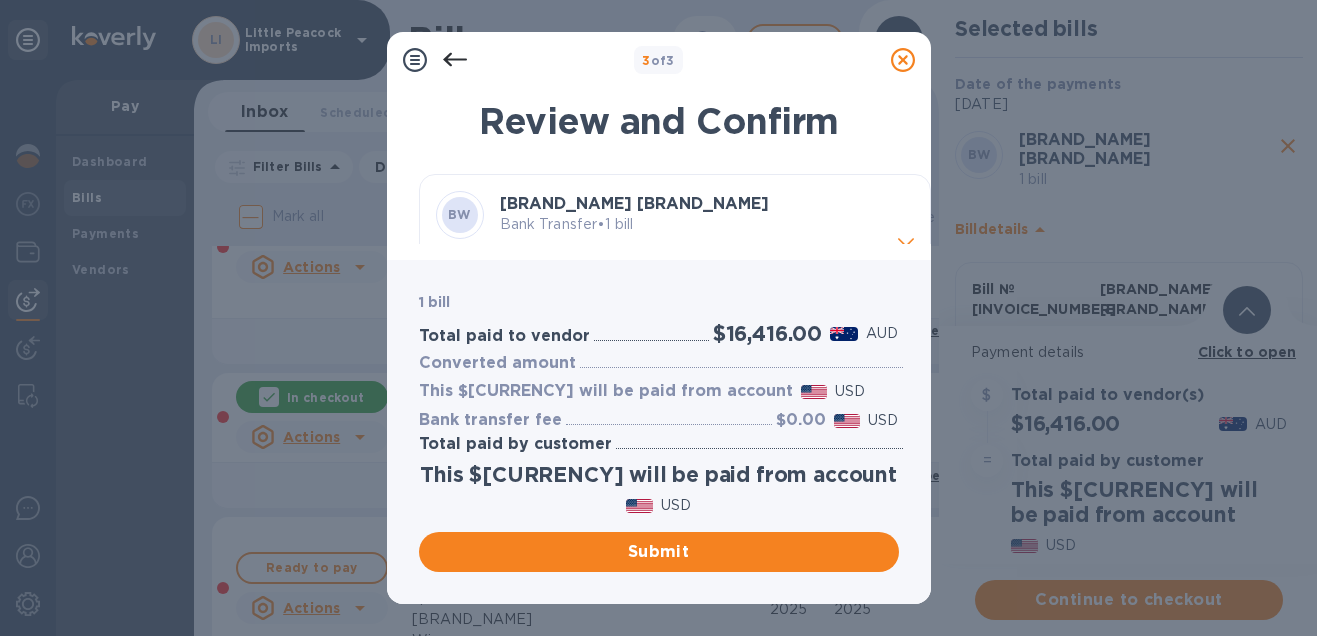 scroll, scrollTop: 28, scrollLeft: 0, axis: vertical 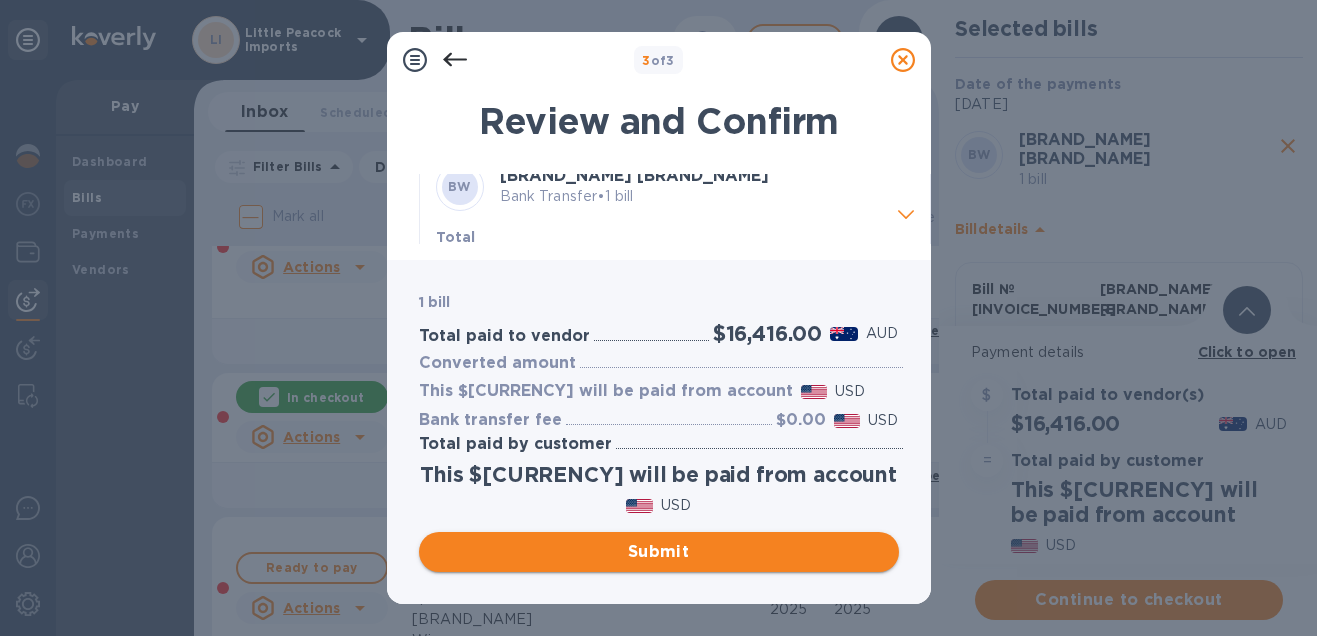 click on "Submit" at bounding box center [659, 552] 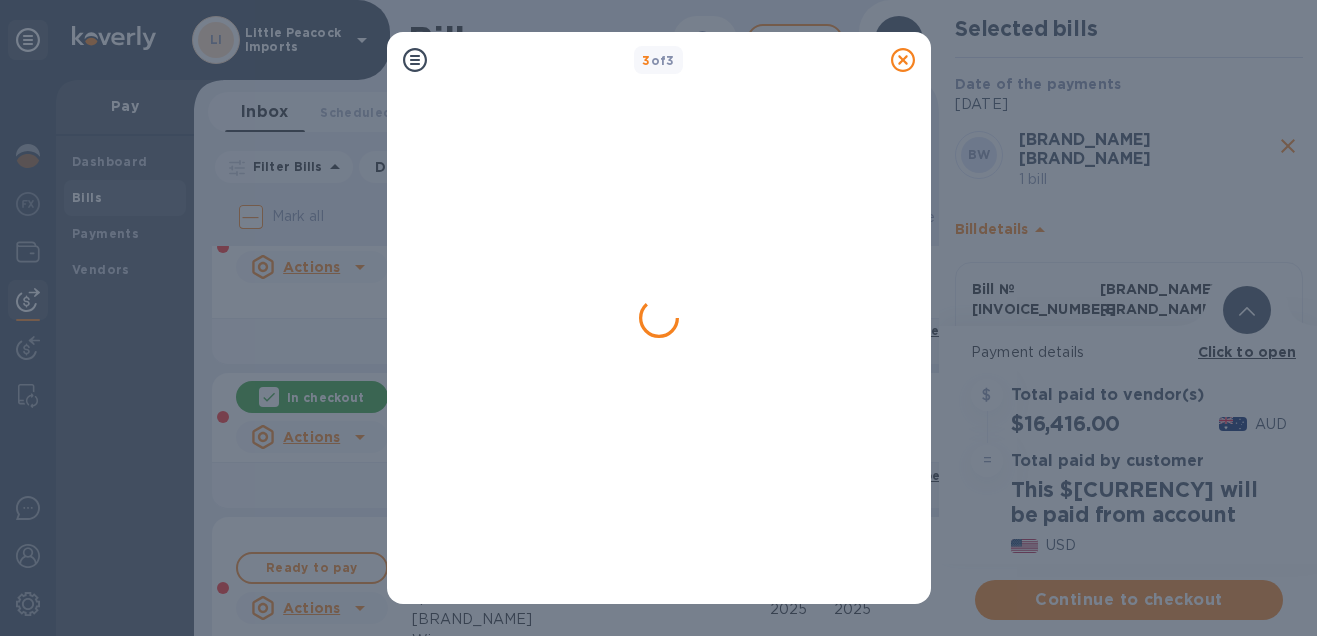 scroll, scrollTop: 0, scrollLeft: 0, axis: both 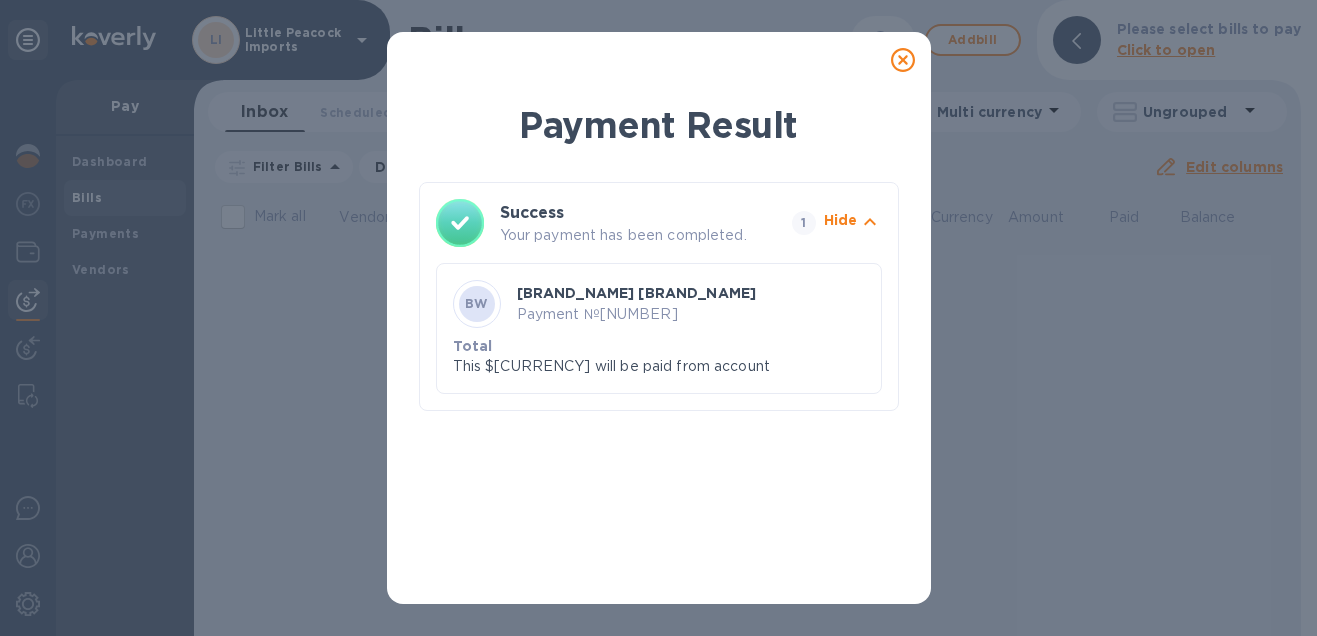 click 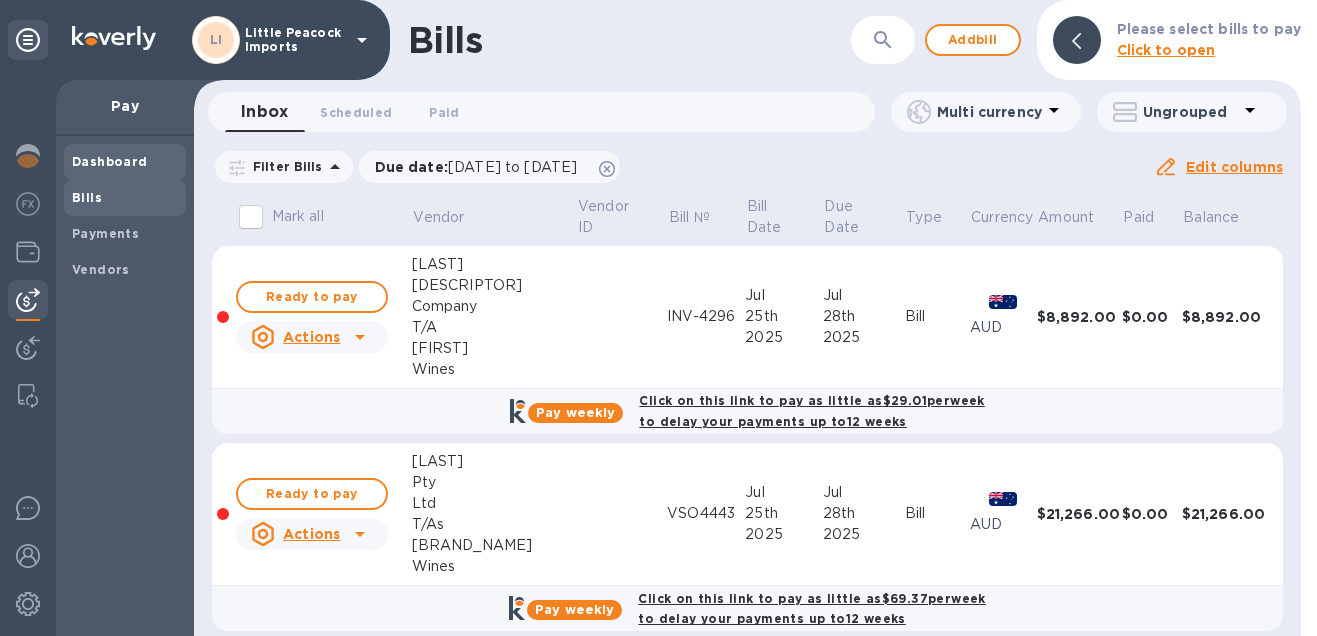 click on "Dashboard" at bounding box center [110, 161] 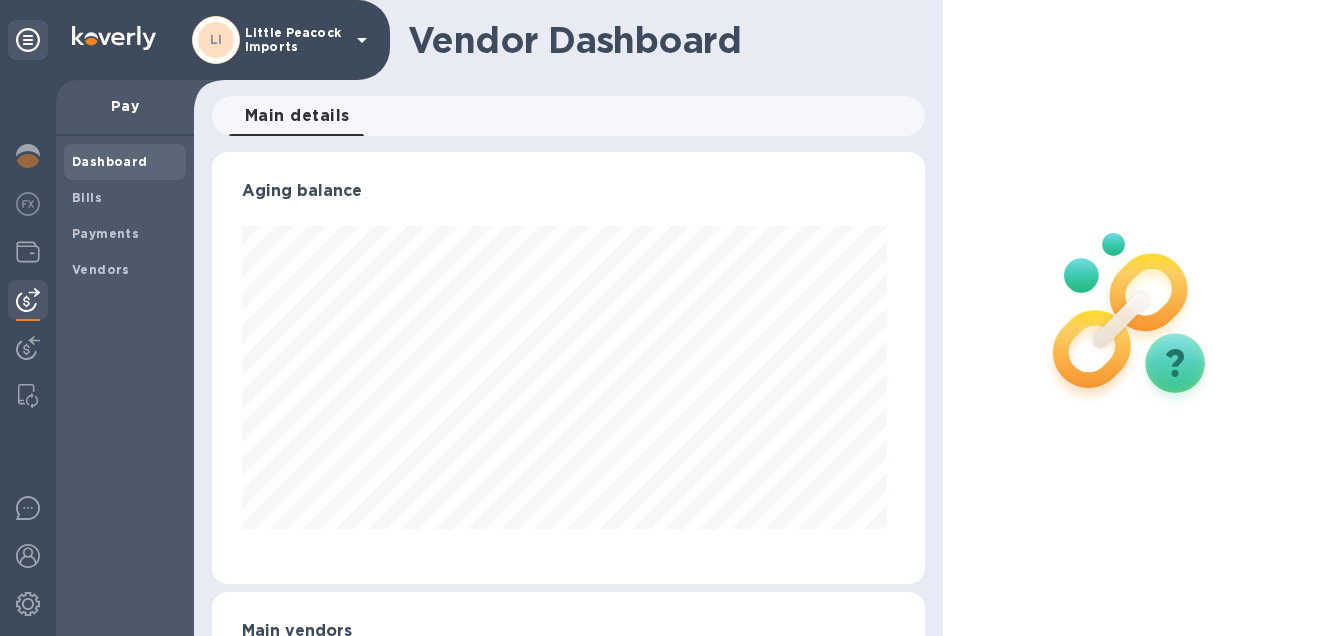 scroll, scrollTop: 999568, scrollLeft: 999294, axis: both 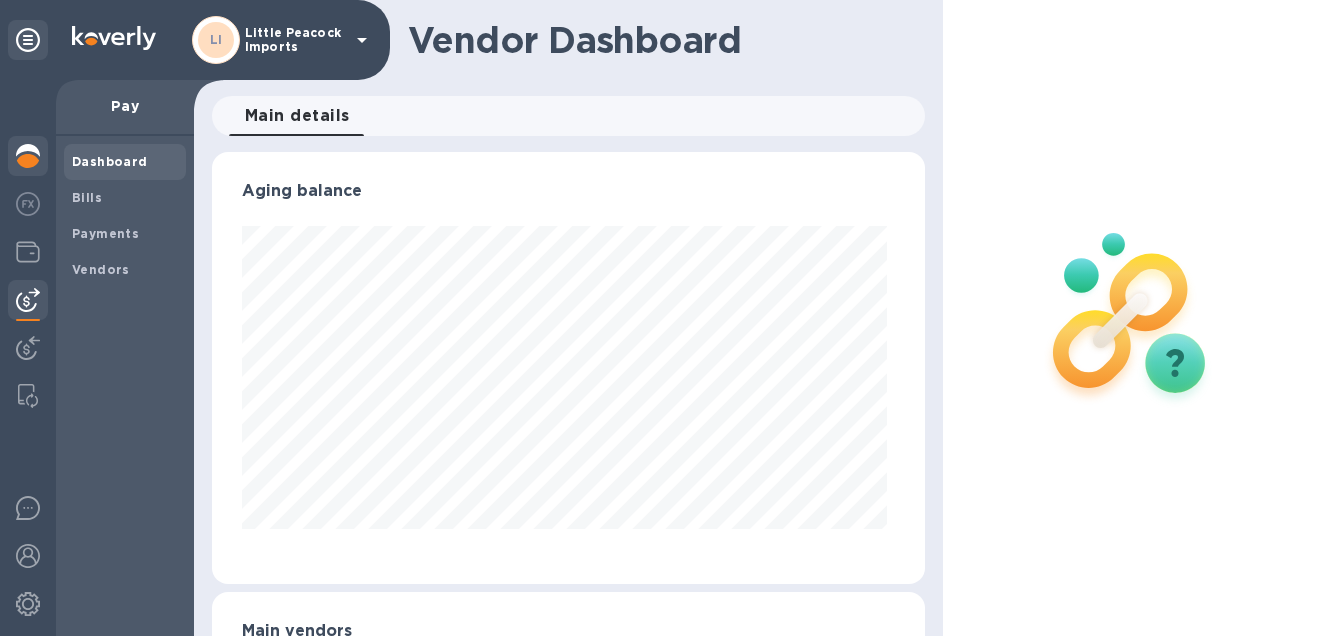 click at bounding box center (28, 158) 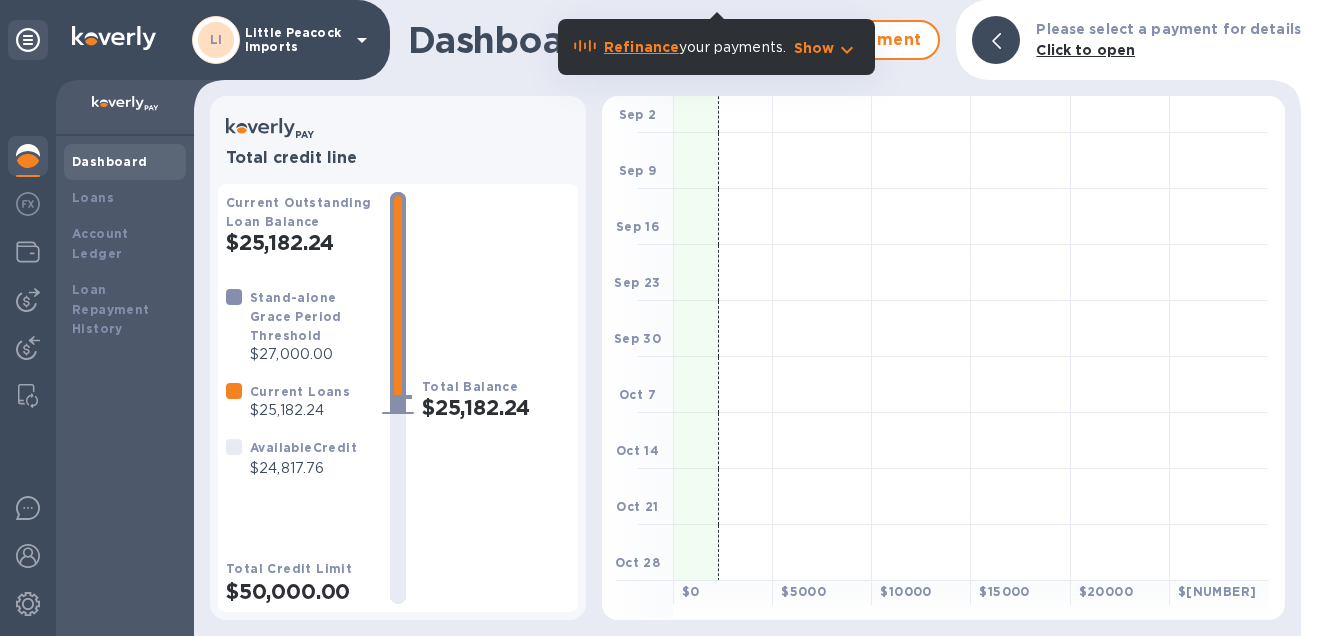 scroll, scrollTop: 300, scrollLeft: 0, axis: vertical 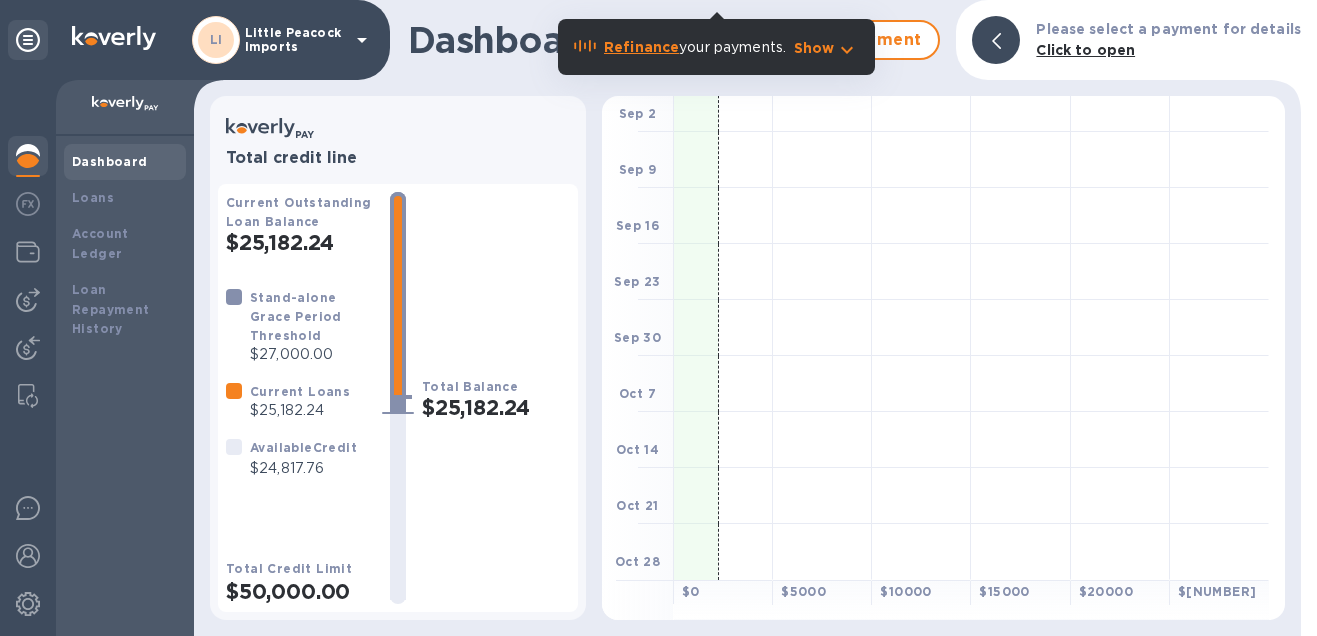 click on "$25,182.24" at bounding box center [496, 407] 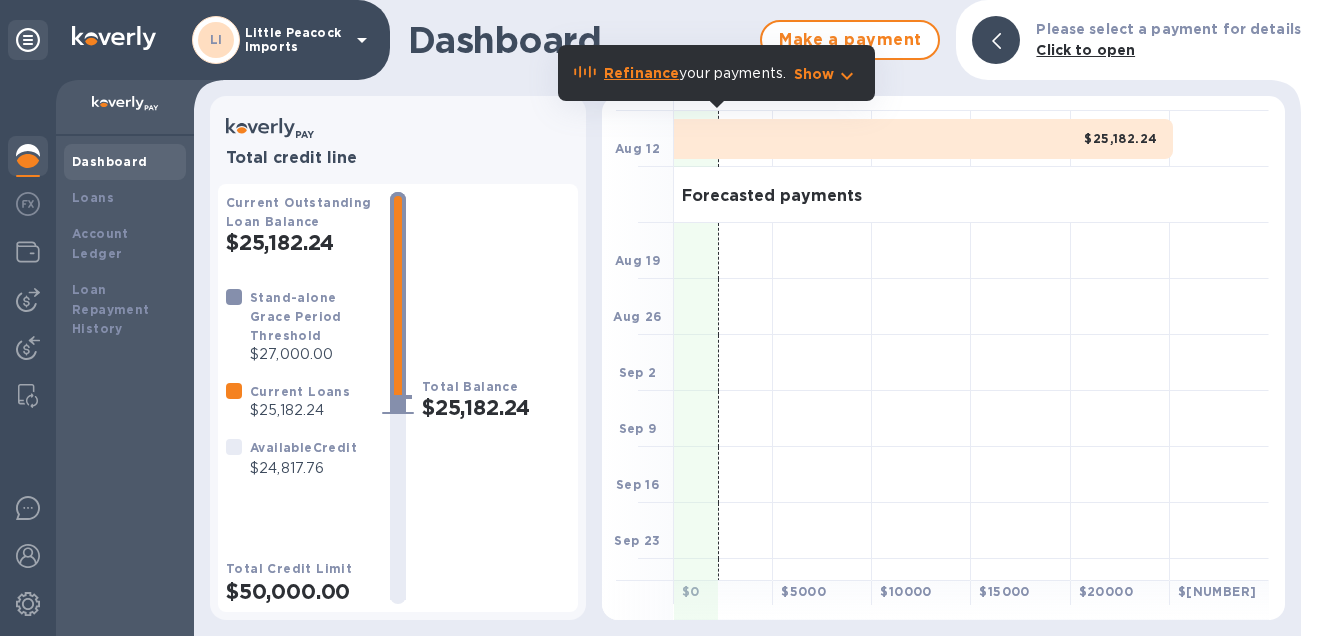 scroll, scrollTop: 0, scrollLeft: 0, axis: both 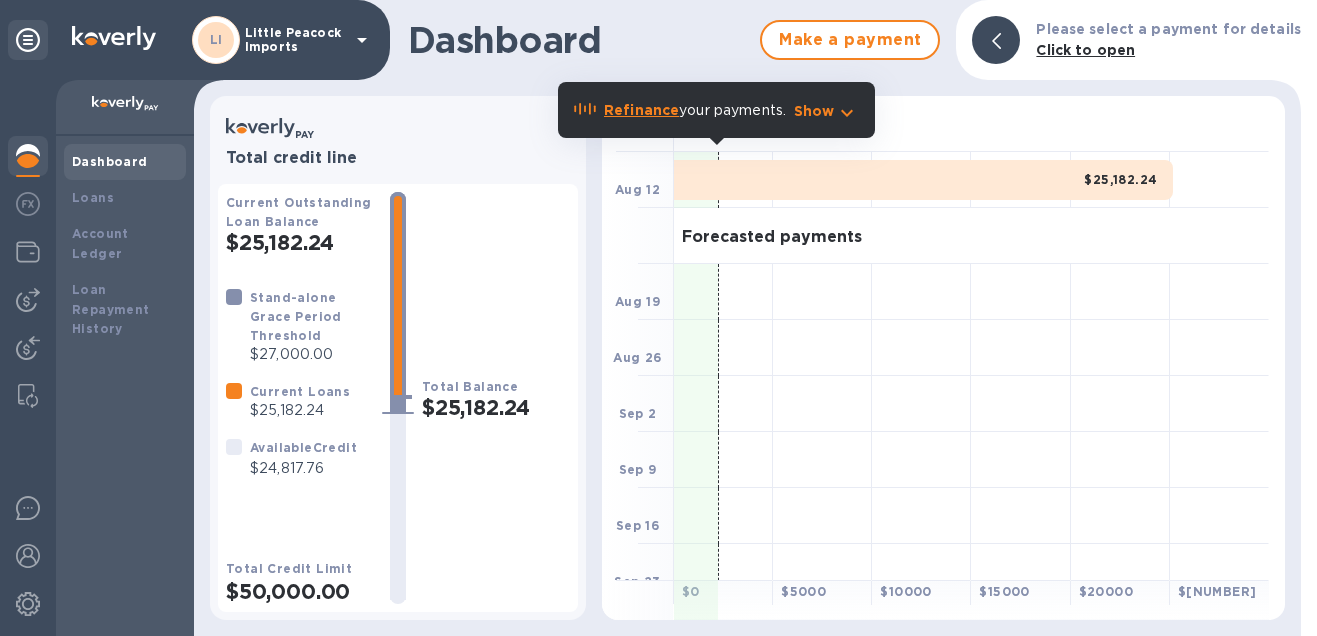 click on "$25,182.24" at bounding box center (923, 180) 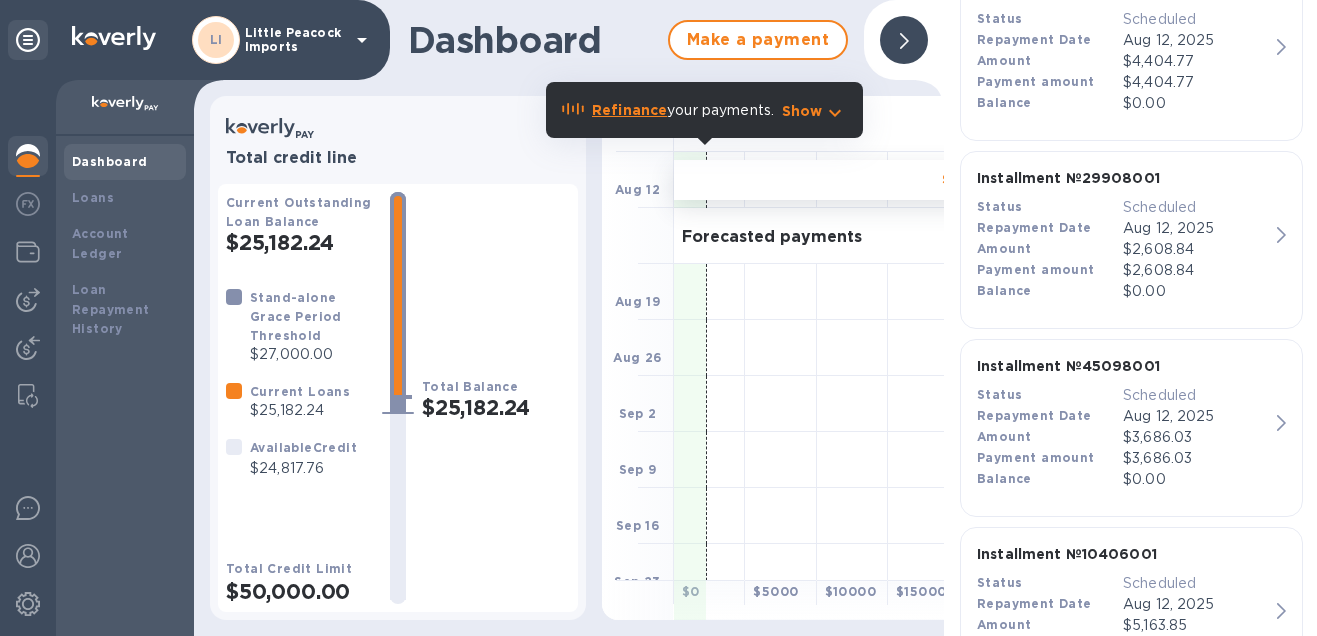 scroll, scrollTop: 705, scrollLeft: 0, axis: vertical 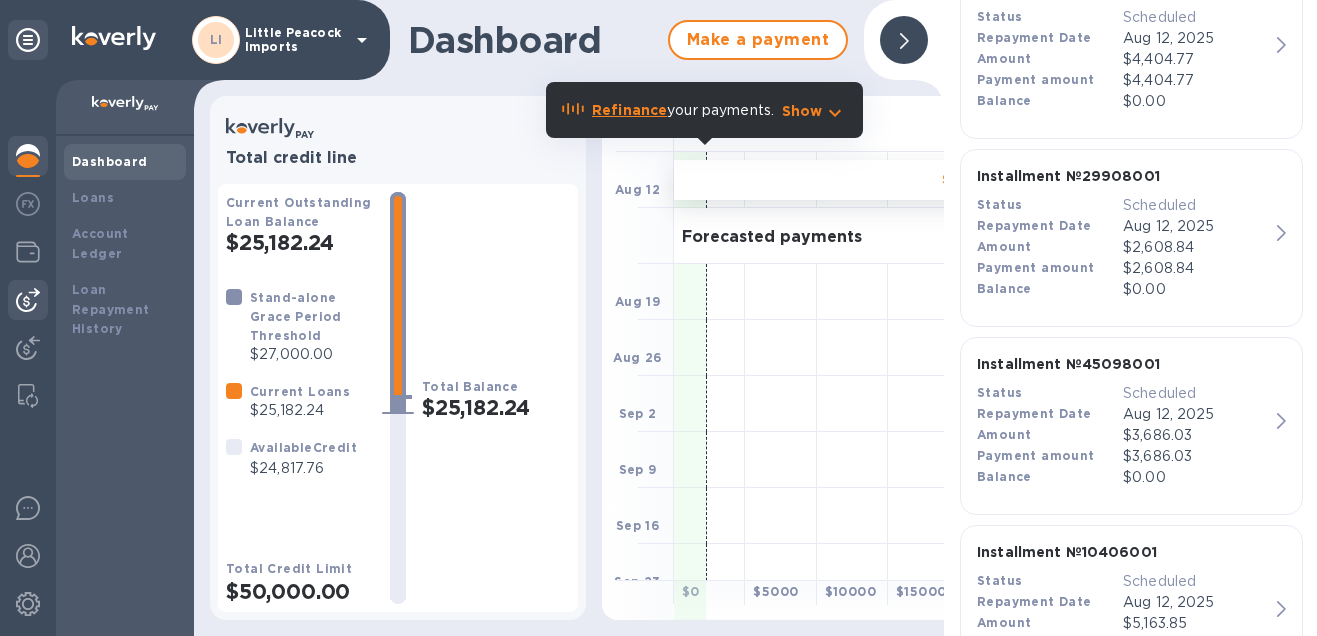 click at bounding box center (28, 300) 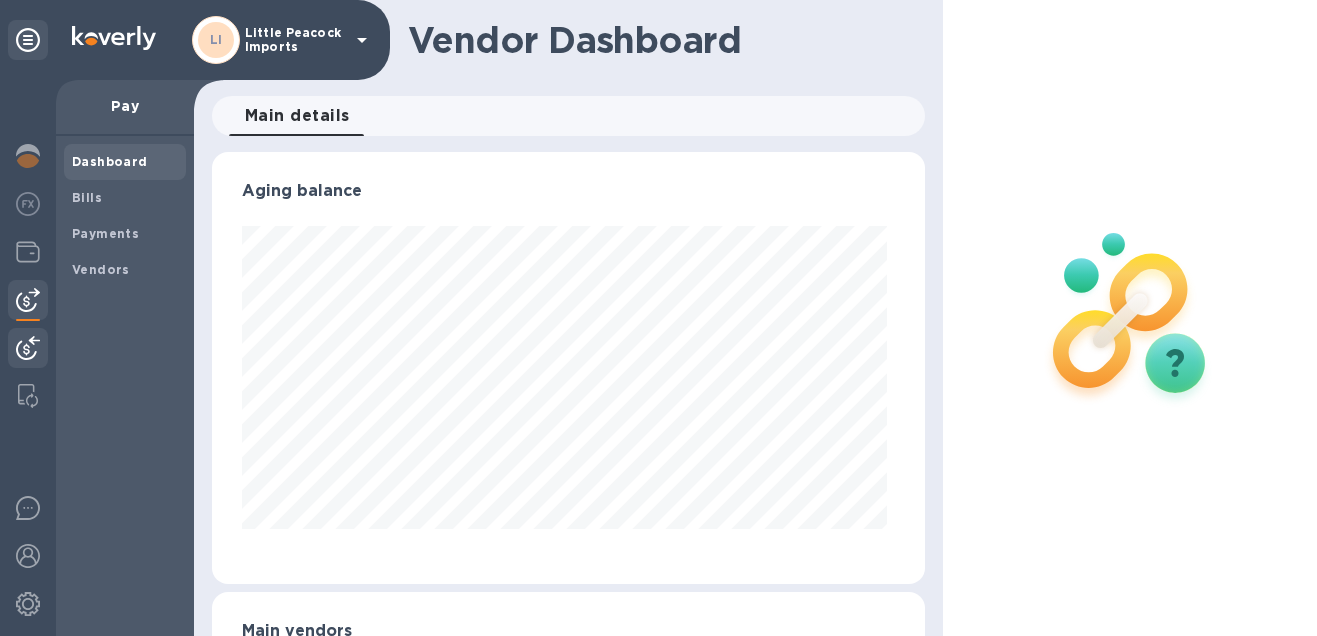 scroll, scrollTop: 999568, scrollLeft: 999294, axis: both 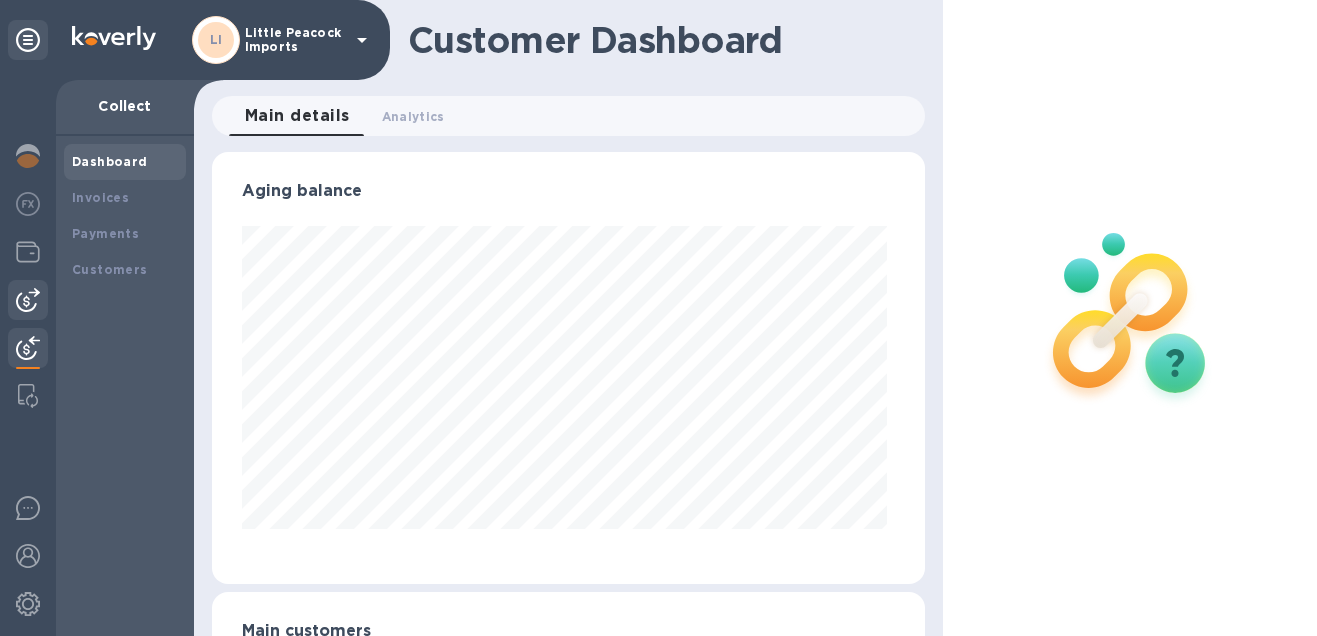 click at bounding box center (28, 300) 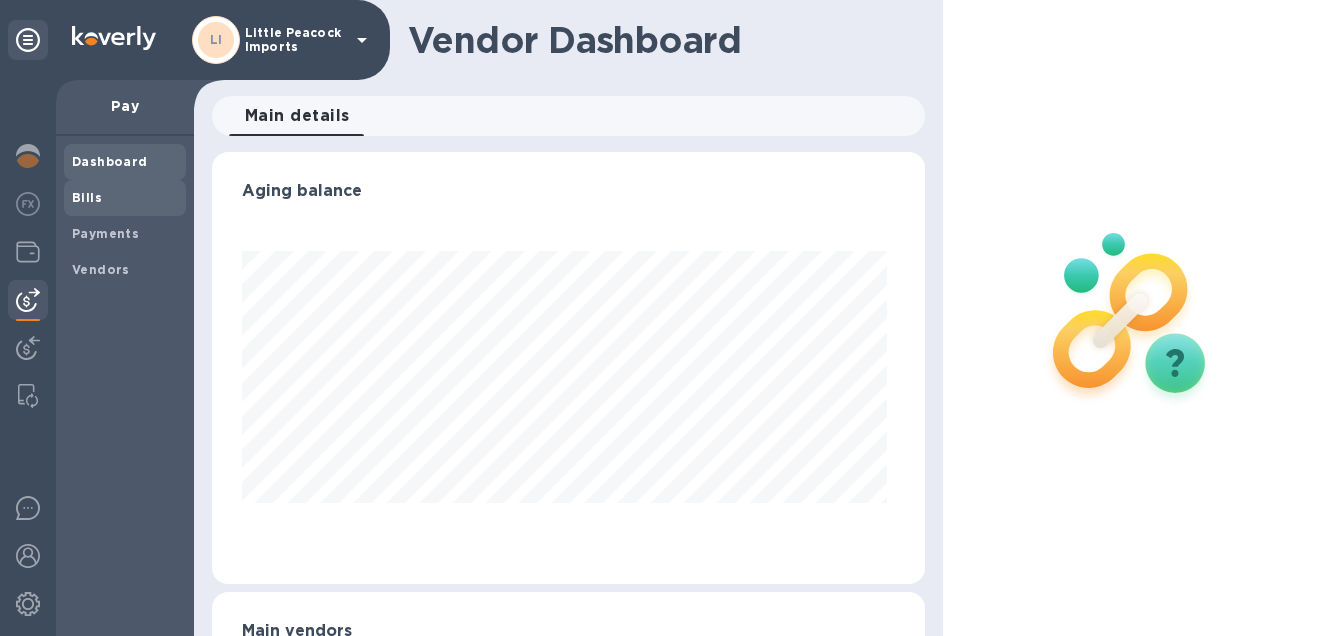 click on "Bills" at bounding box center [87, 197] 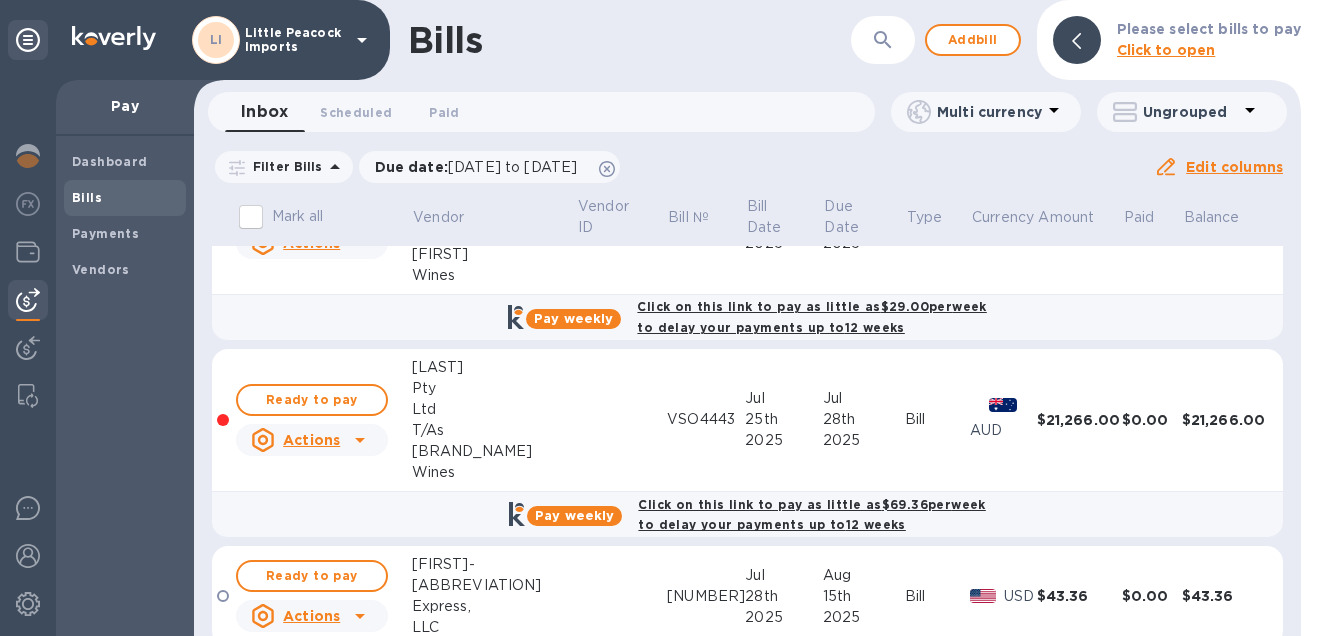 scroll, scrollTop: 99, scrollLeft: 0, axis: vertical 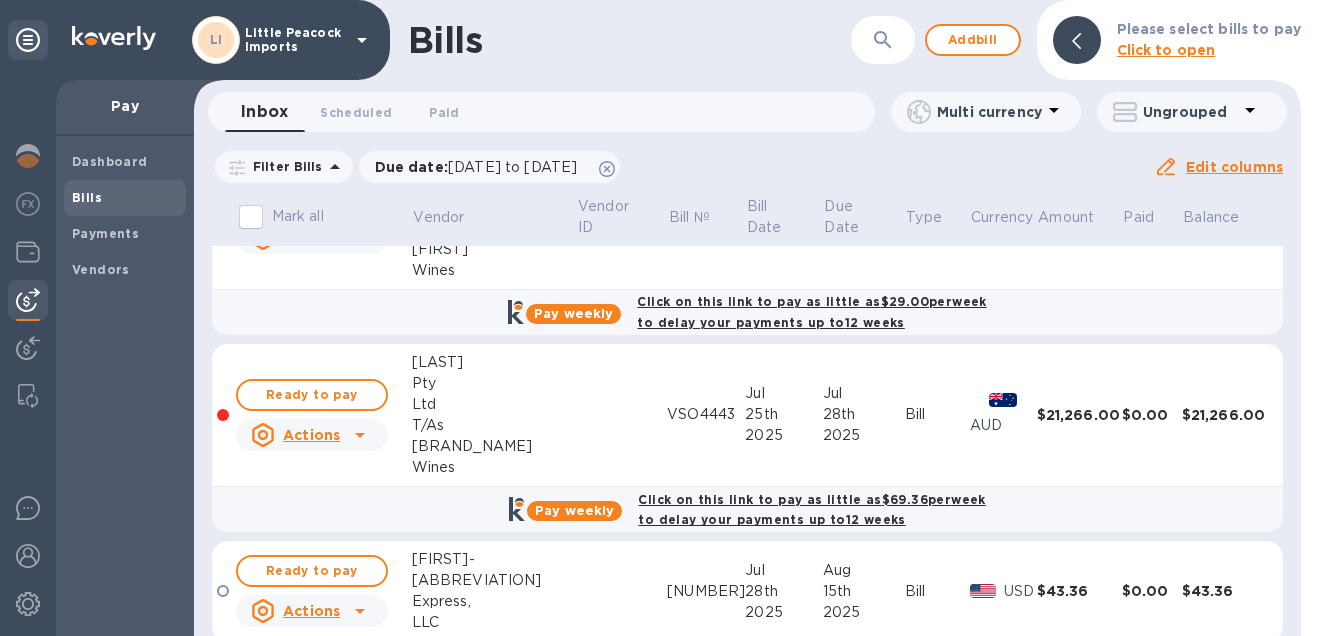 click 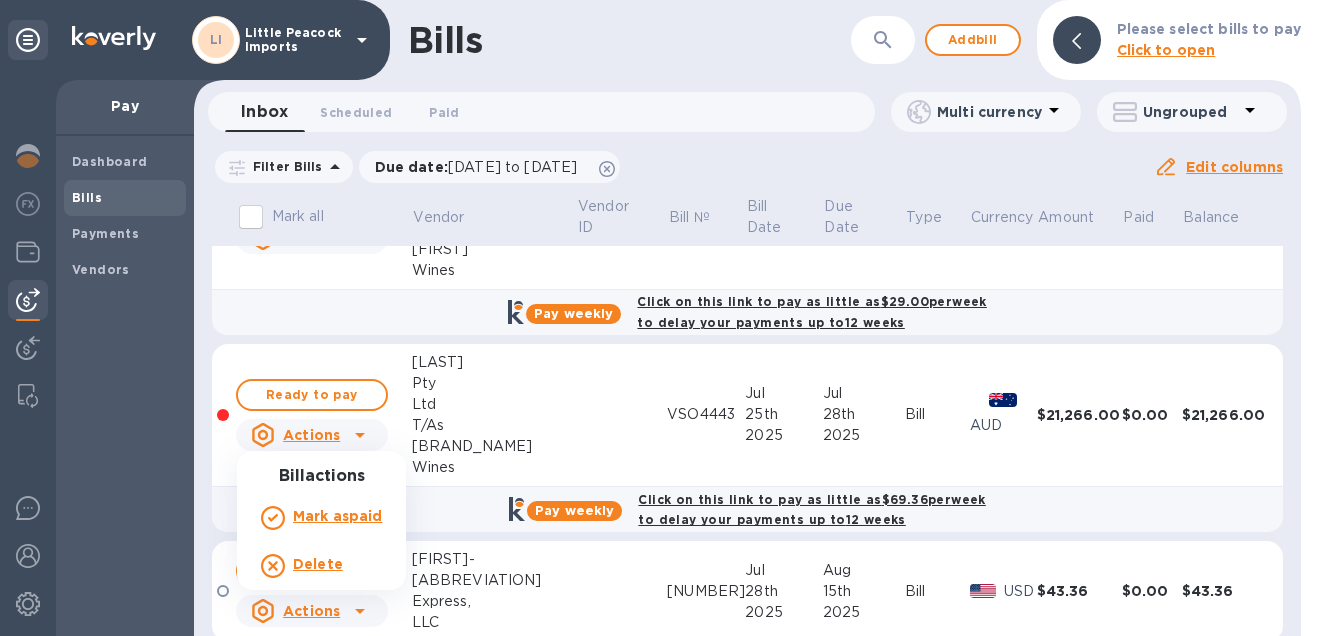 click at bounding box center [658, 318] 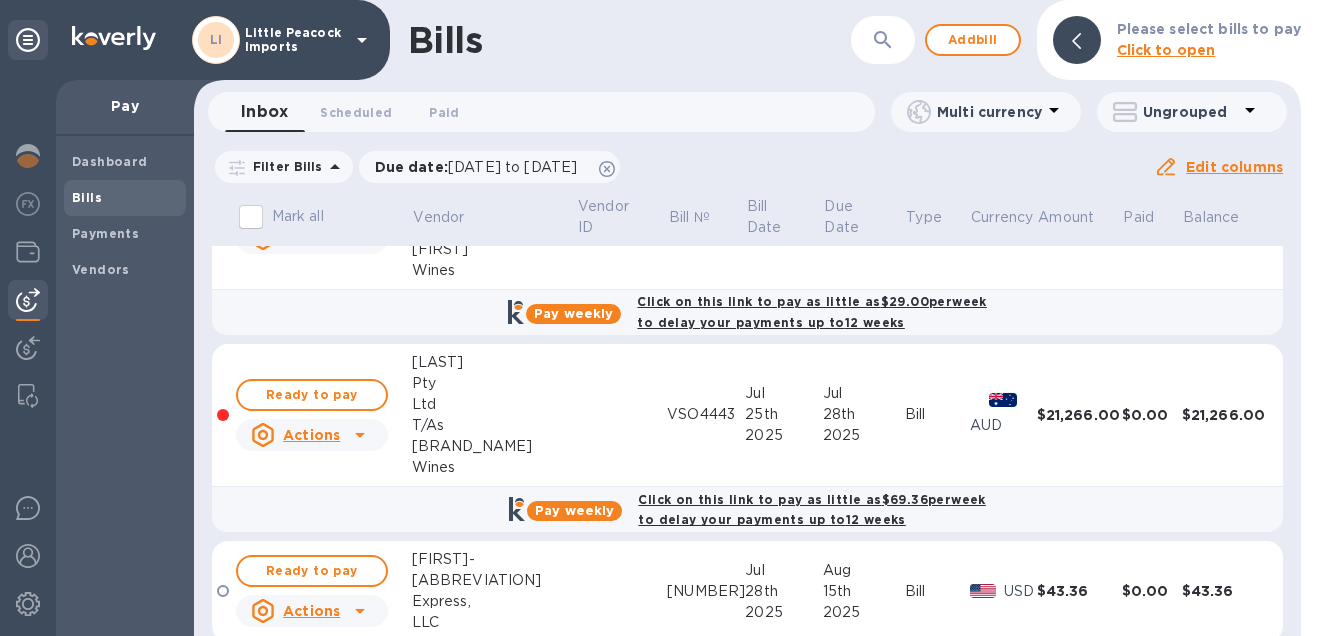 click on "Jul" at bounding box center [864, 393] 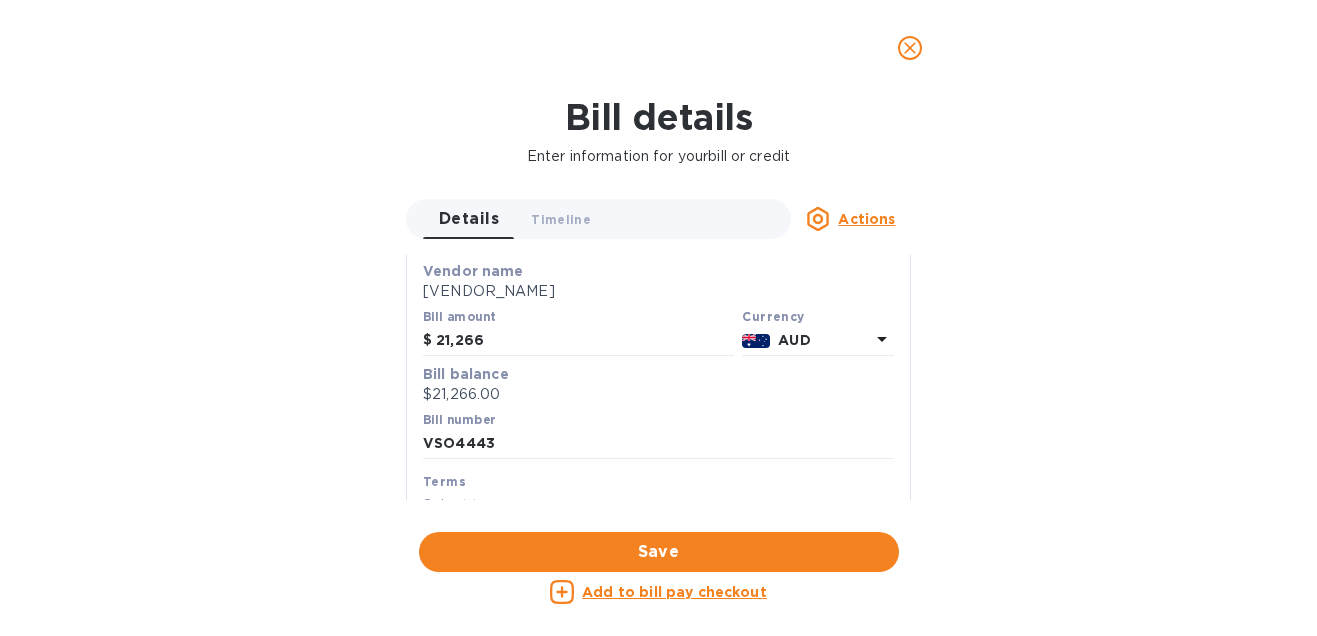 scroll, scrollTop: 147, scrollLeft: 0, axis: vertical 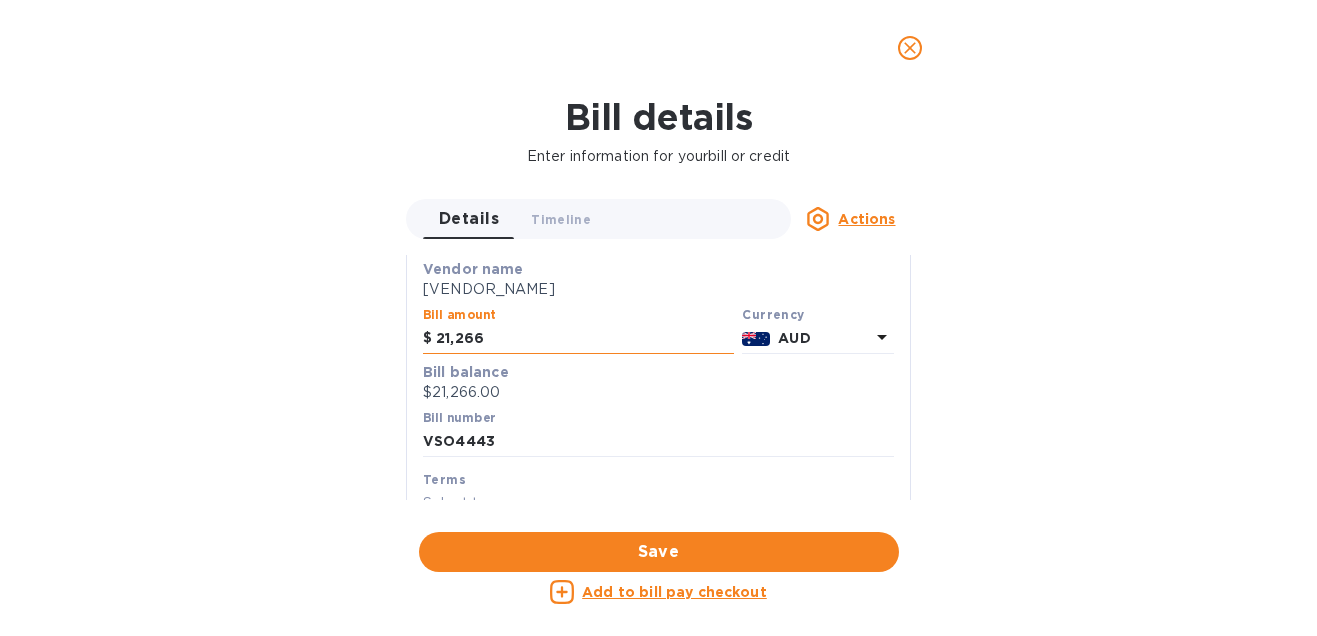 click on "21,266" at bounding box center [585, 339] 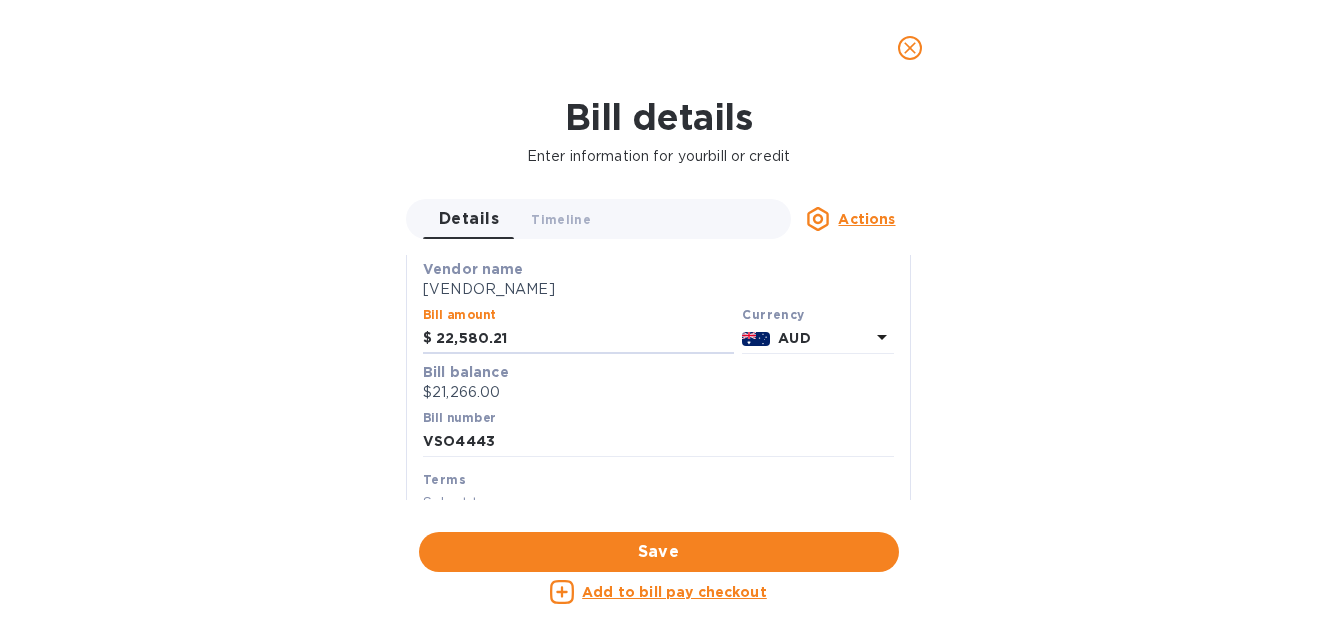 type on "22,580.21" 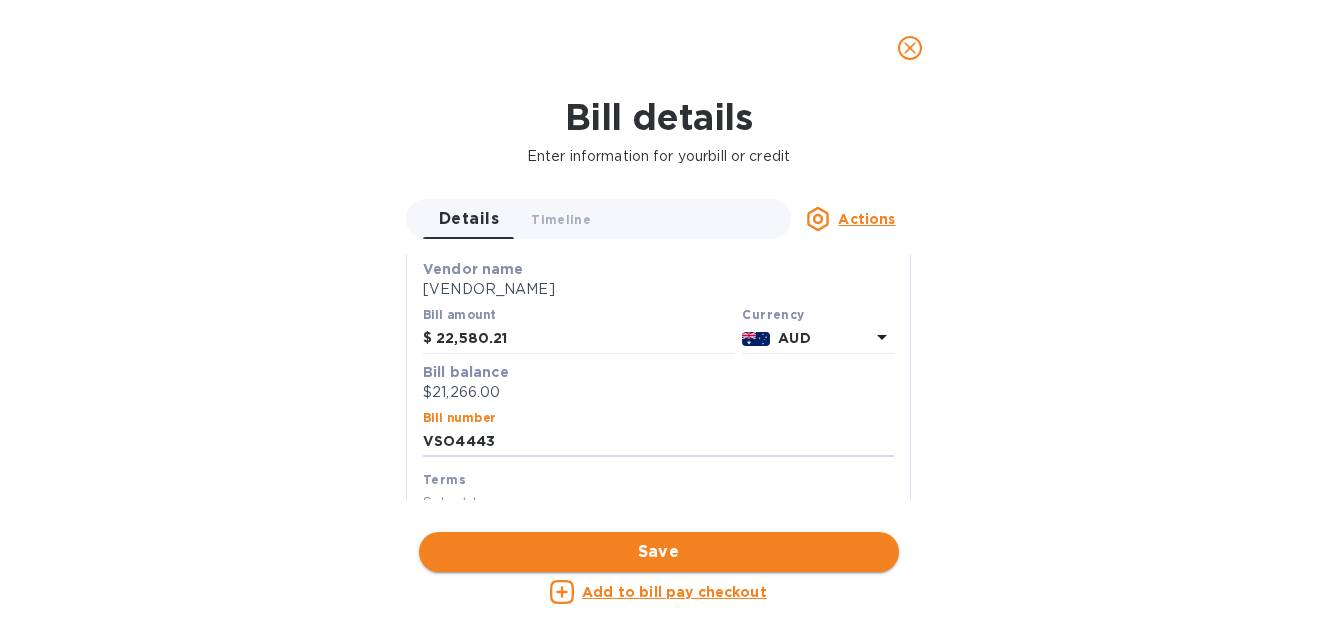 click on "Save" at bounding box center (659, 552) 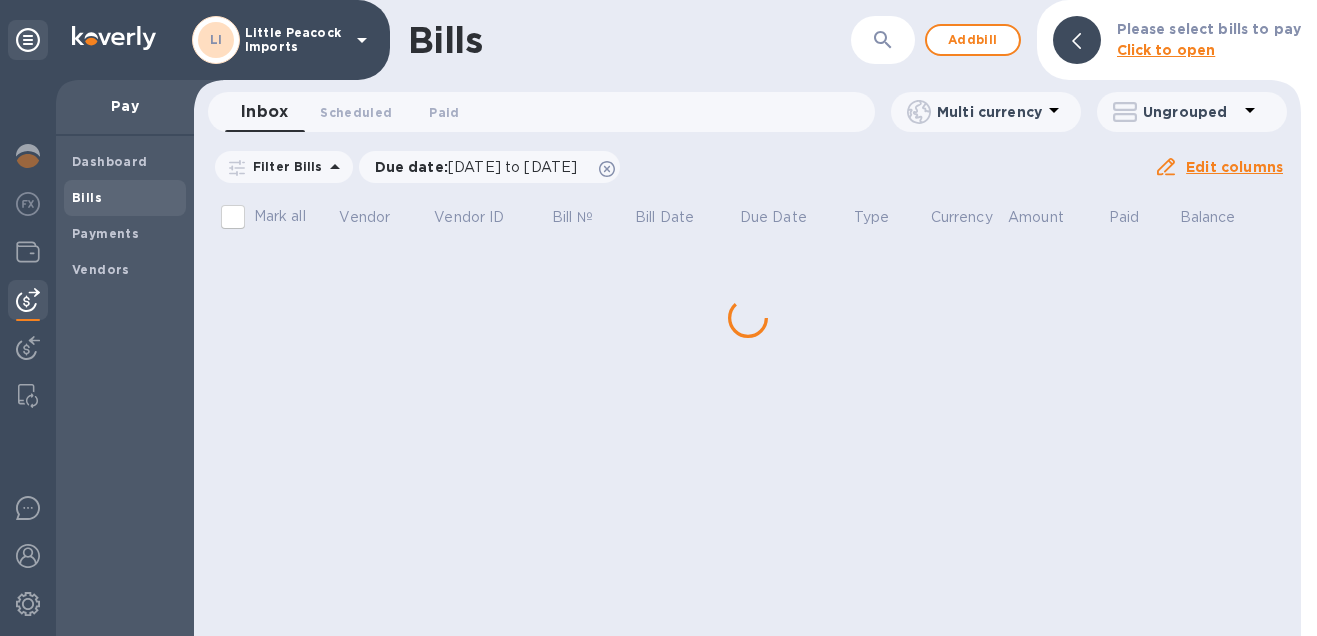 scroll, scrollTop: 0, scrollLeft: 0, axis: both 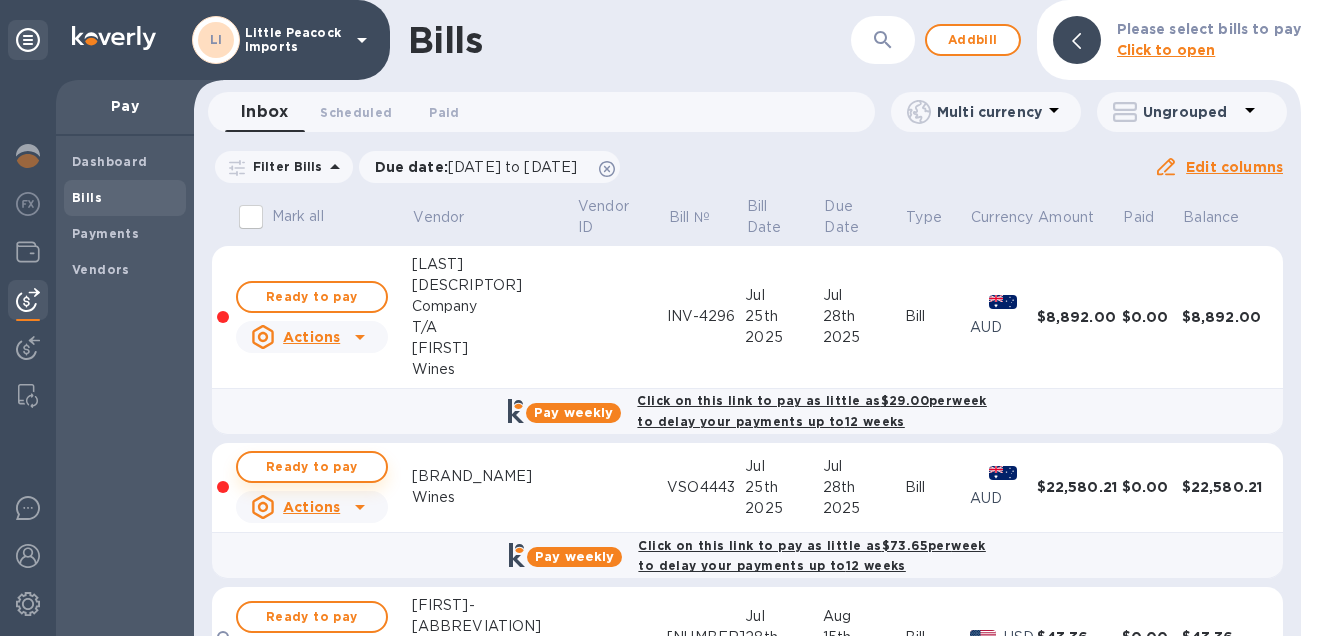 click on "Ready to pay" at bounding box center [312, 467] 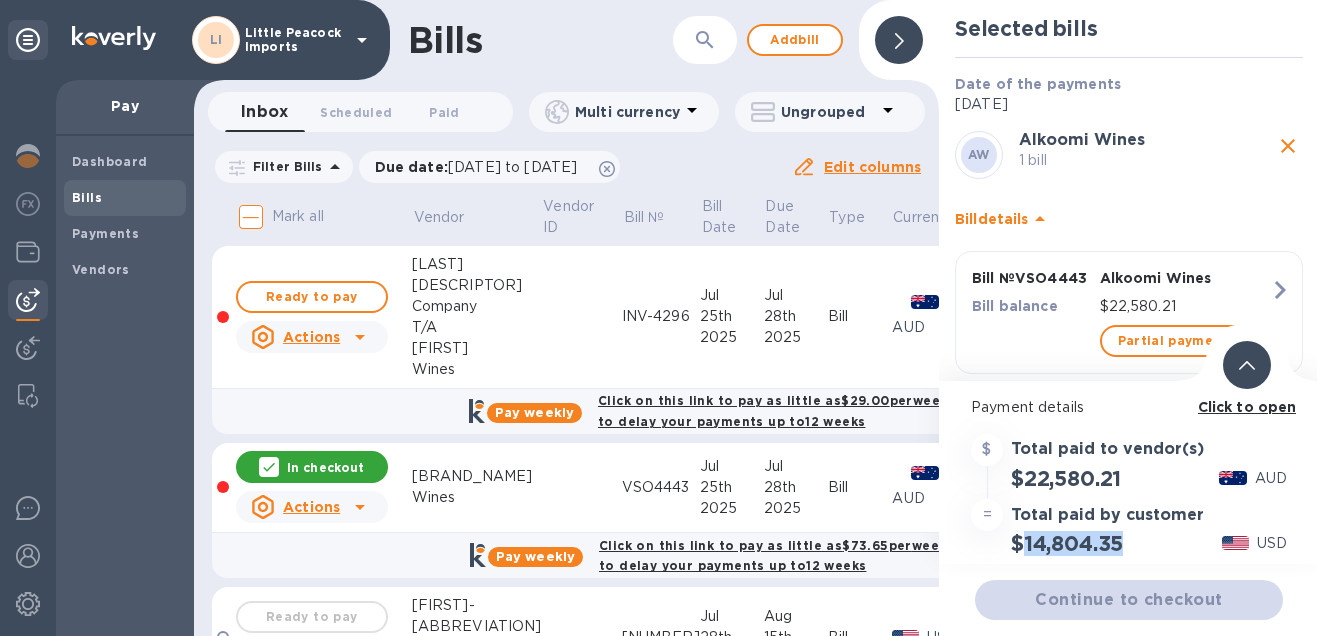 drag, startPoint x: 1022, startPoint y: 544, endPoint x: 1127, endPoint y: 544, distance: 105 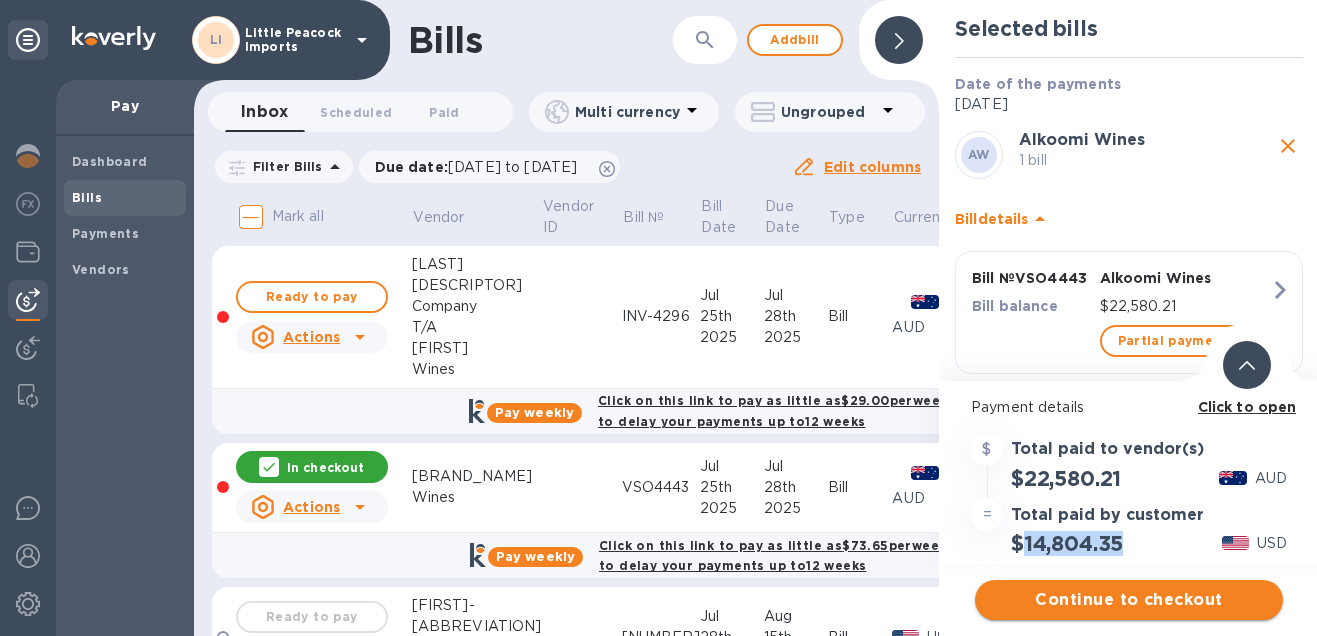 click on "Continue to checkout" at bounding box center [1129, 600] 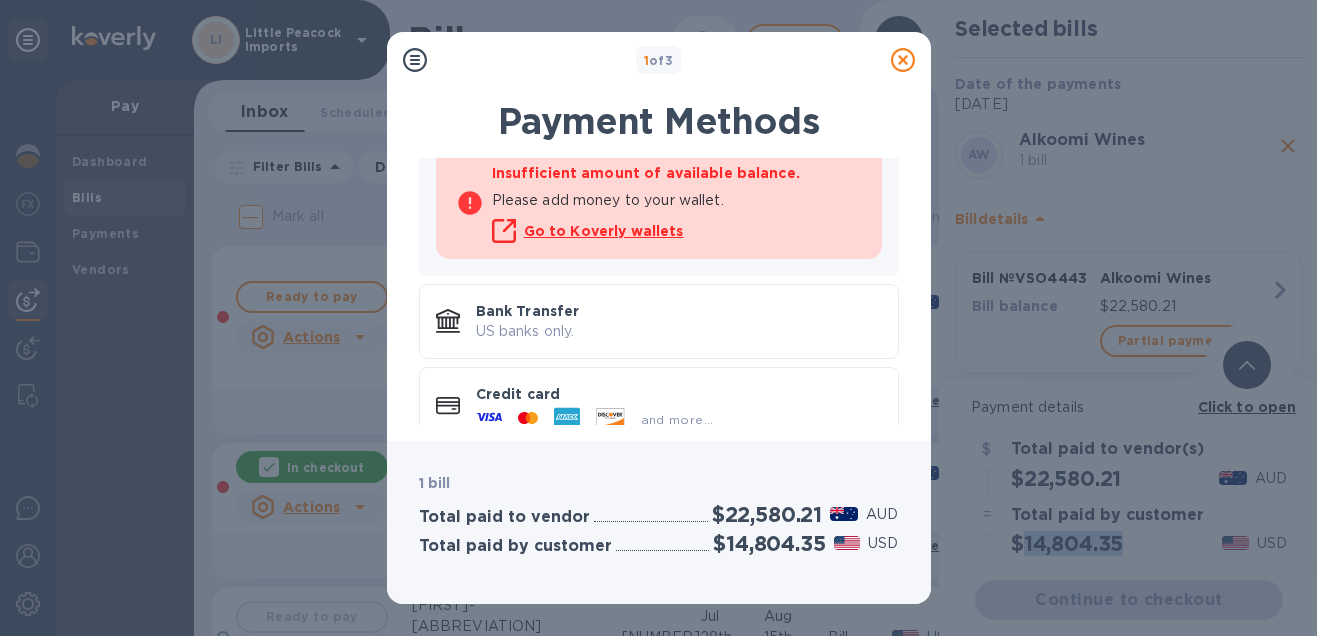 scroll, scrollTop: 226, scrollLeft: 0, axis: vertical 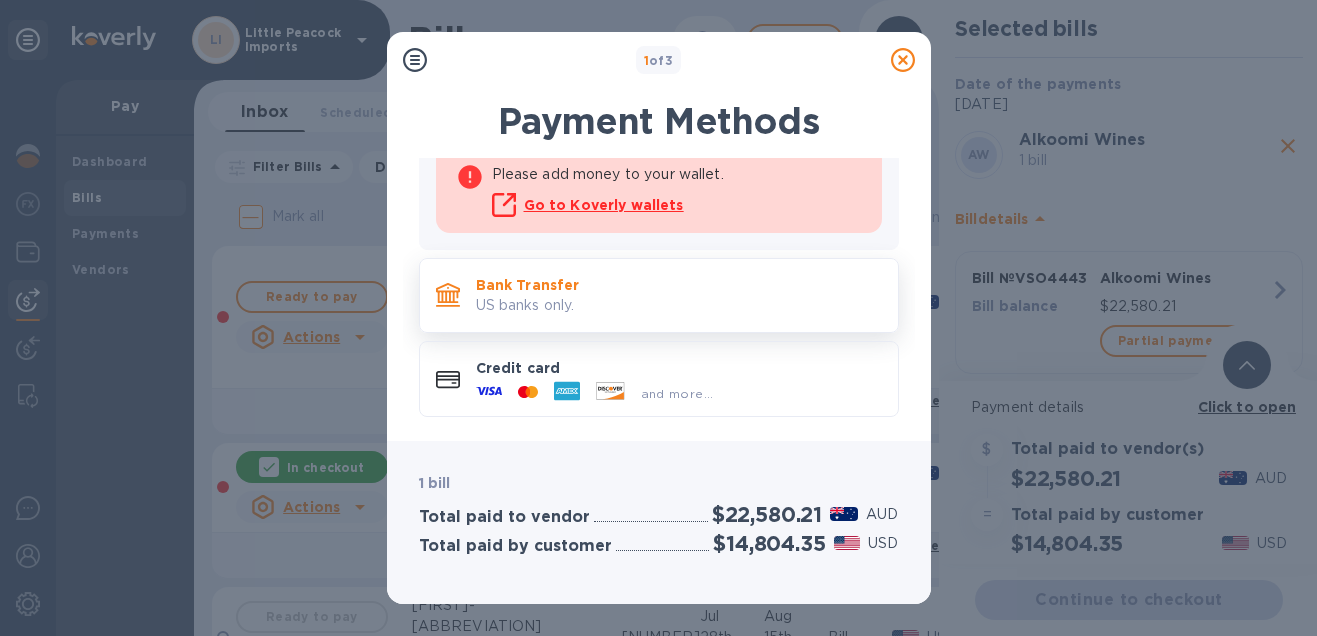 click on "US banks only." at bounding box center (679, 305) 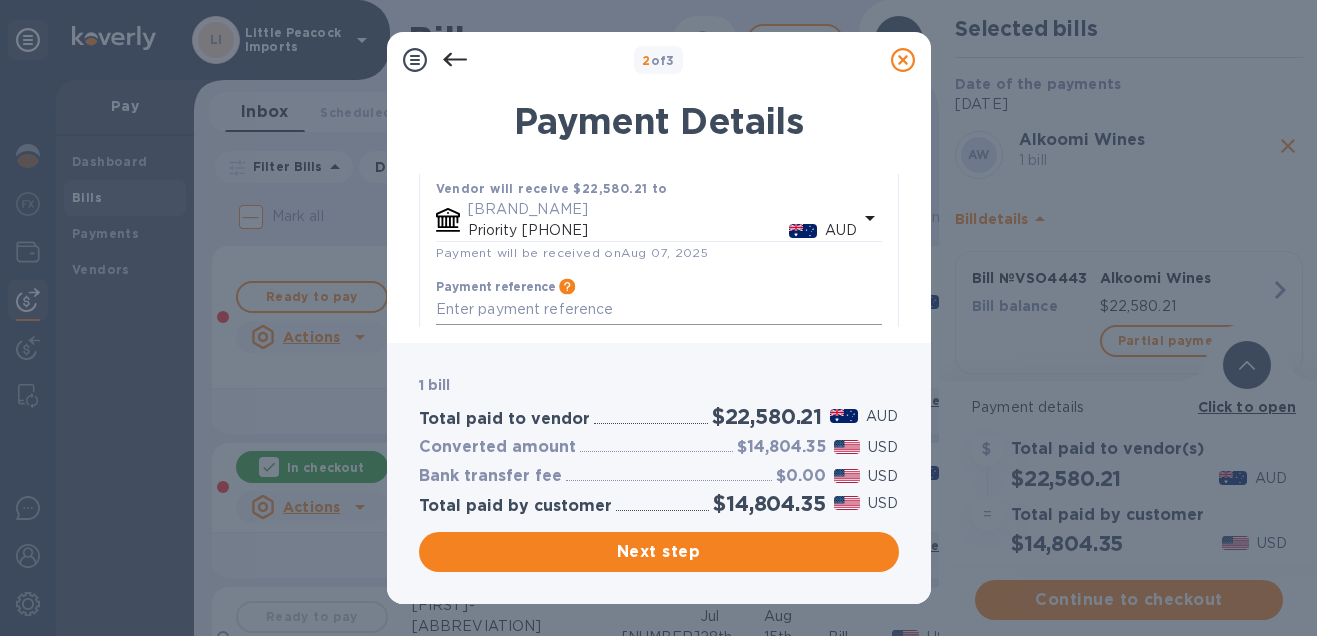 scroll, scrollTop: 293, scrollLeft: 0, axis: vertical 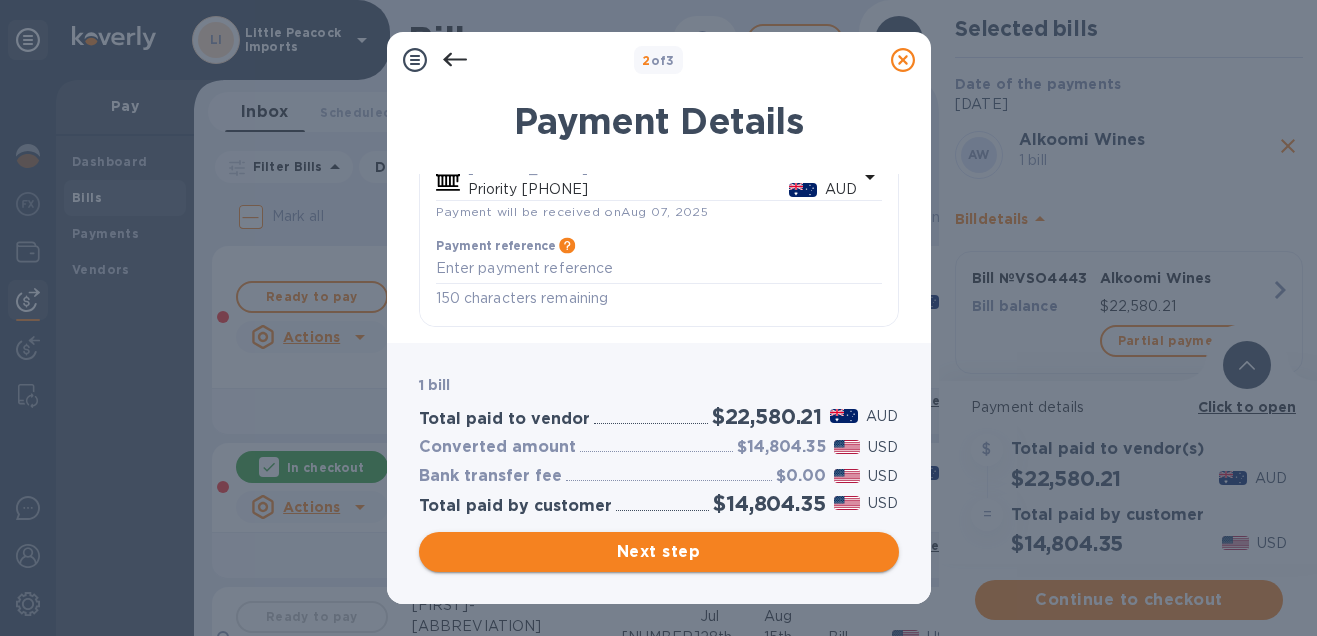 click on "Next step" at bounding box center (659, 552) 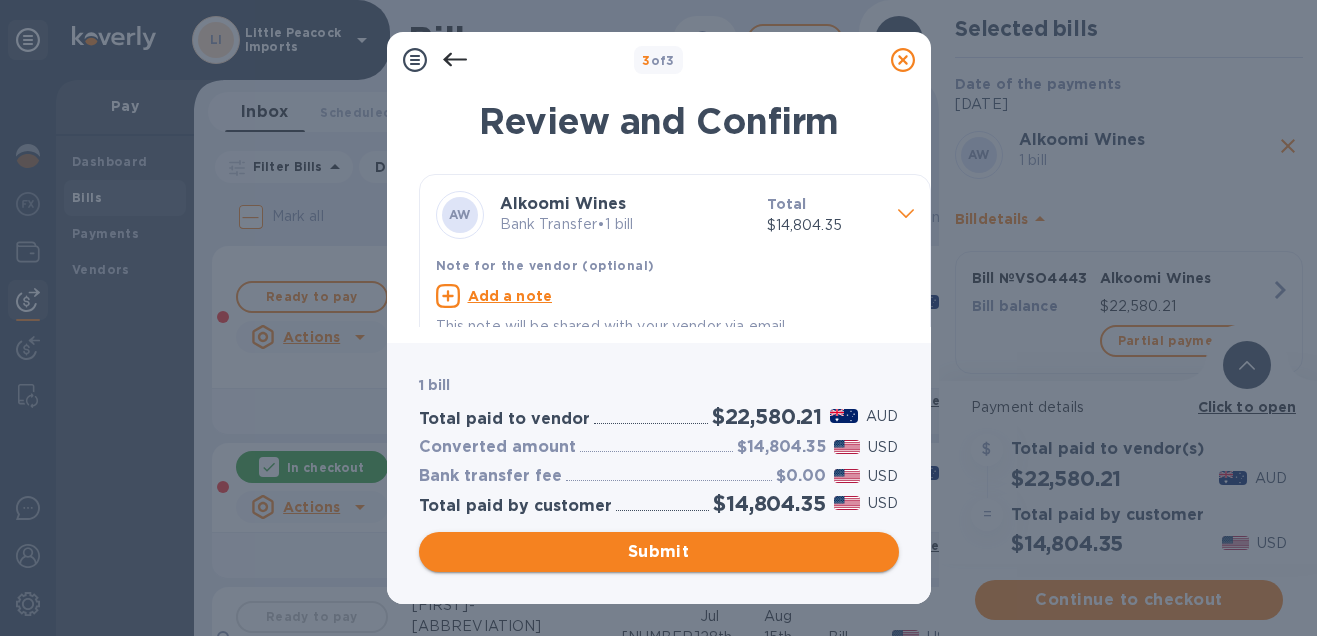 click on "Submit" at bounding box center [659, 552] 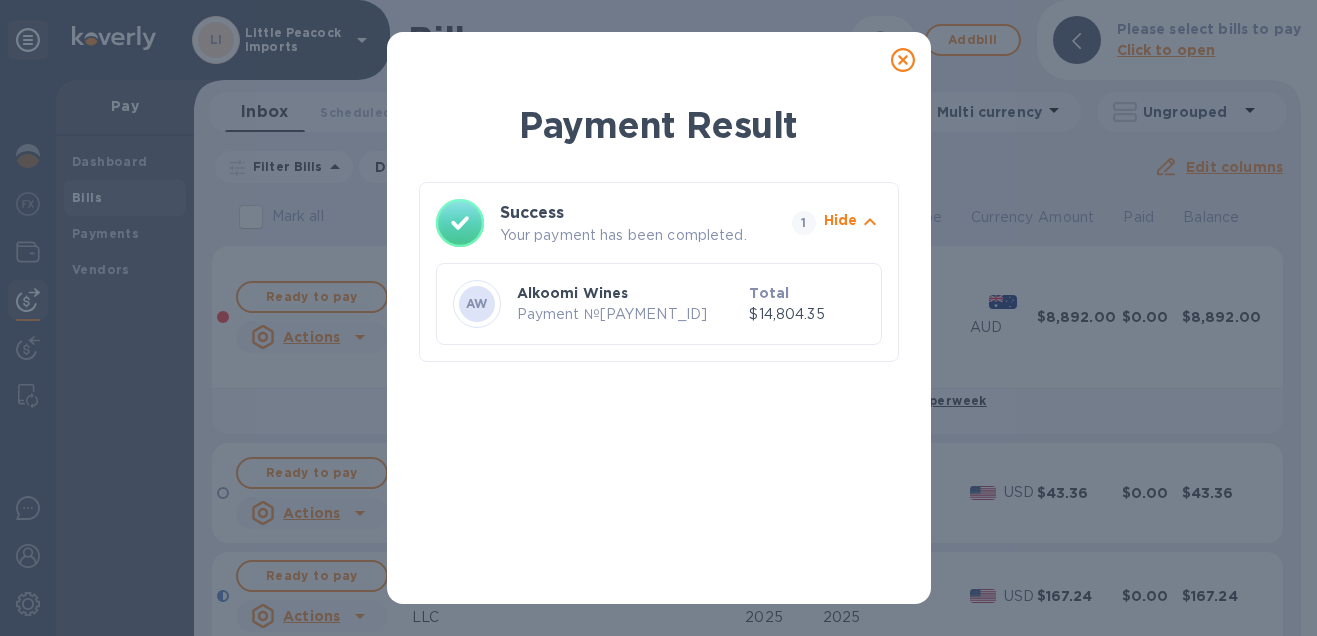 click 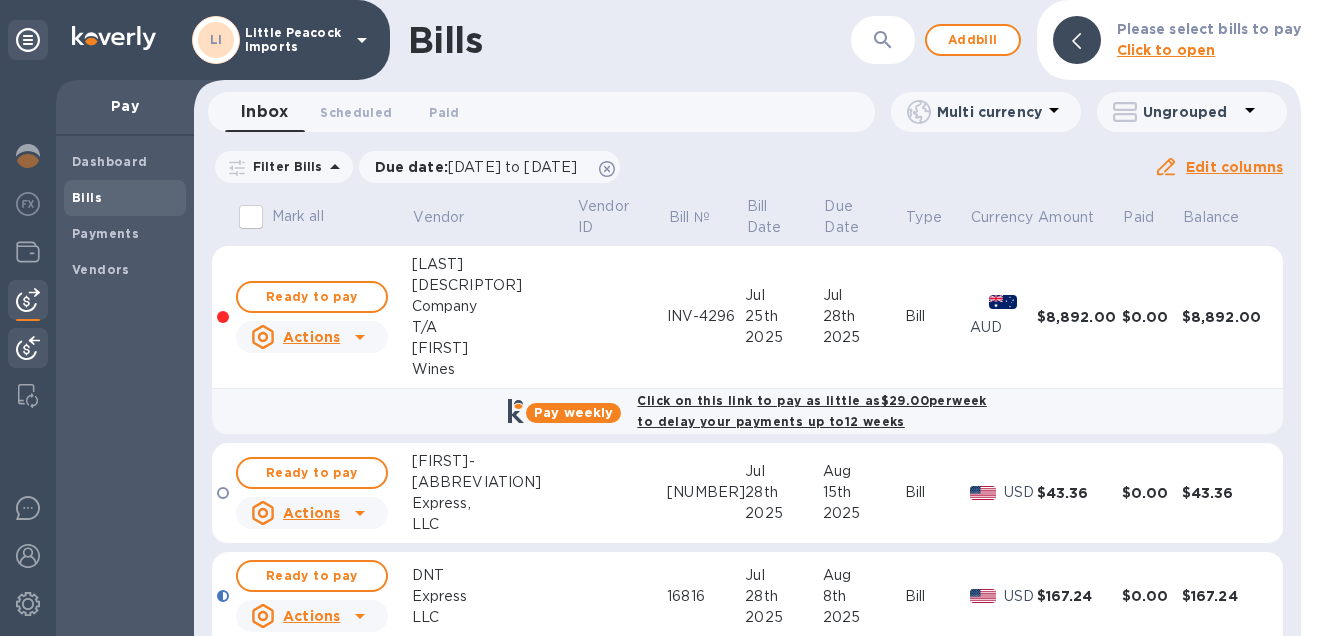 click at bounding box center (28, 348) 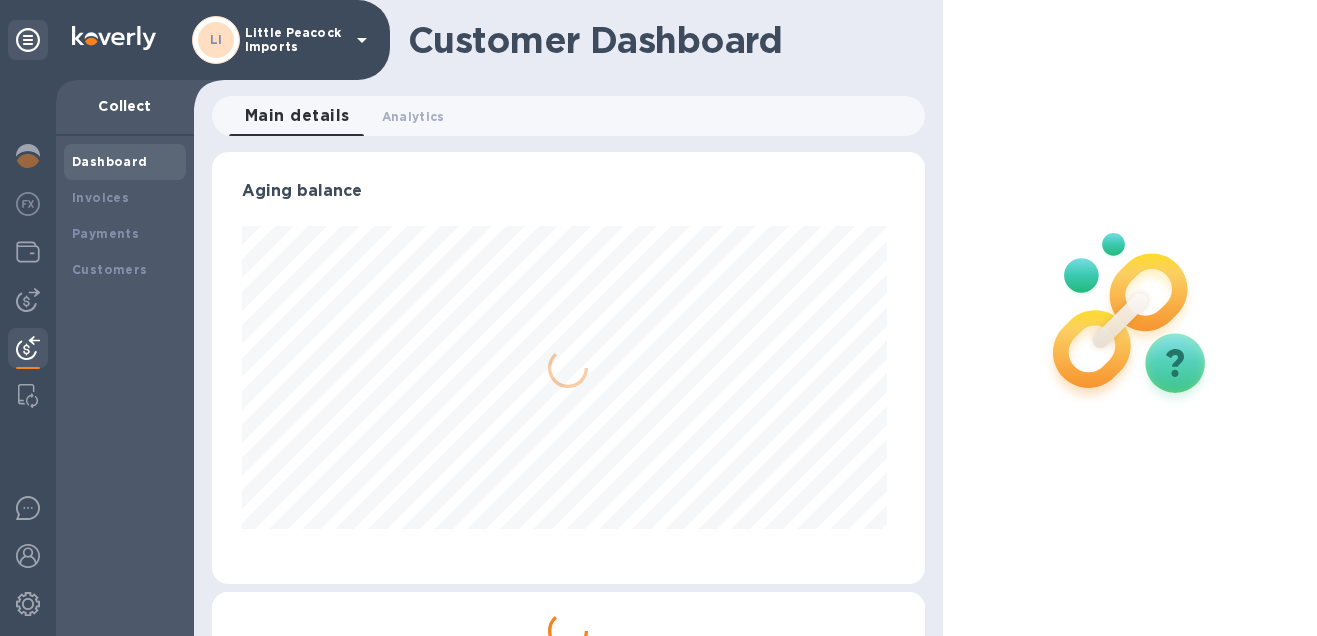 scroll, scrollTop: 999568, scrollLeft: 999294, axis: both 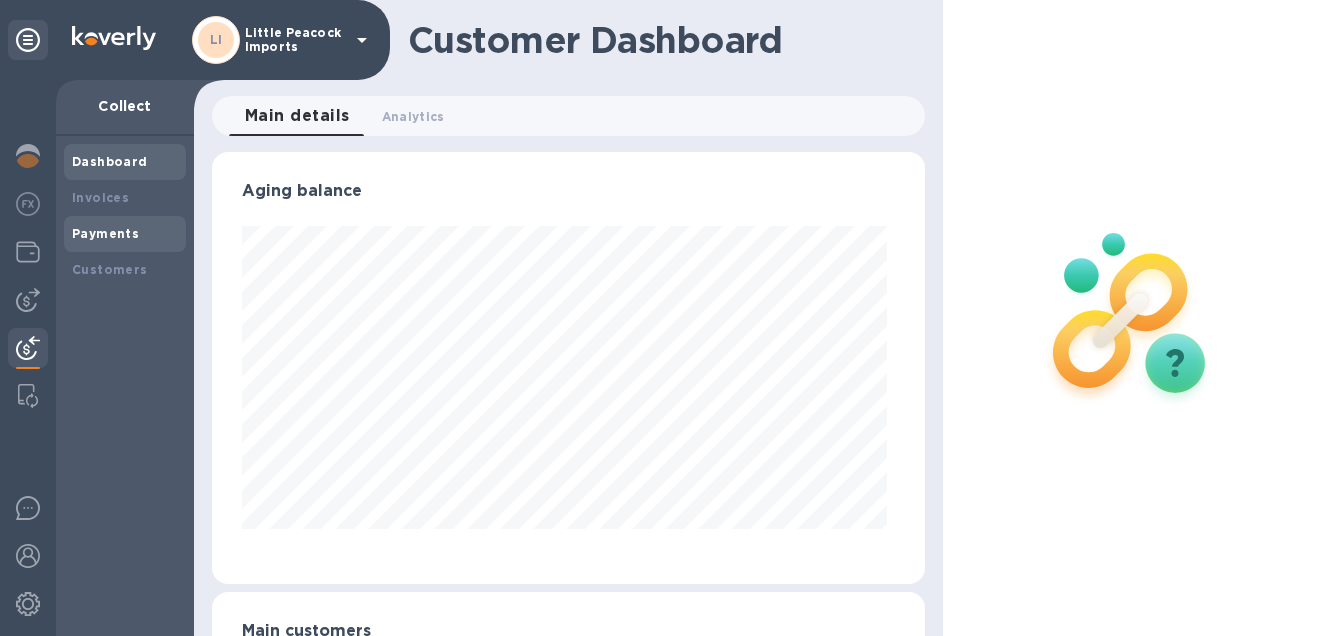 click on "Payments" at bounding box center [105, 233] 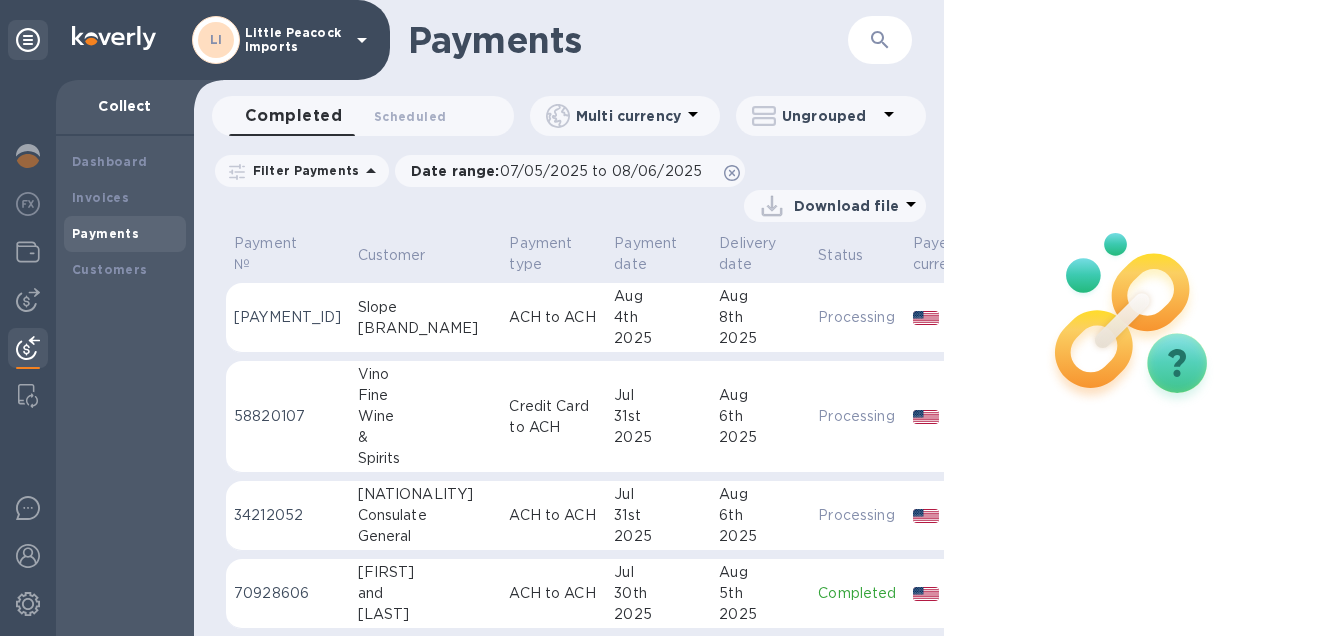 click on "Payments Completed 0 Scheduled 0 Multi currency Ungrouped Filter Payments Date range : [DATE] to [DATE] Download file Payment № [PAYMENT_ID] Customer Payment type Payment date Delivery date Status Payee currency Paid [PAYMENT_ID] [BRAND_NAME] [BRAND_NAME] ACH to ACH [DATE] [DATE] Processing USD $[CURRENCY] [NUMBER] [BRAND_NAME] [BRAND_NAME] Credit Card to ACH [DATE] [DATE] Processing USD $[CURRENCY] [NUMBER] [NATIONALITY] [ORGANIZATION_TYPE] ACH to ACH [DATE] [DATE] Processing USD $[CURRENCY] [NUMBER] [BRAND_NAME] and [FIRST] LLC ACH to ACH [DATE] [DATE] Processing USD $[CURRENCY] &" at bounding box center (569, 318) 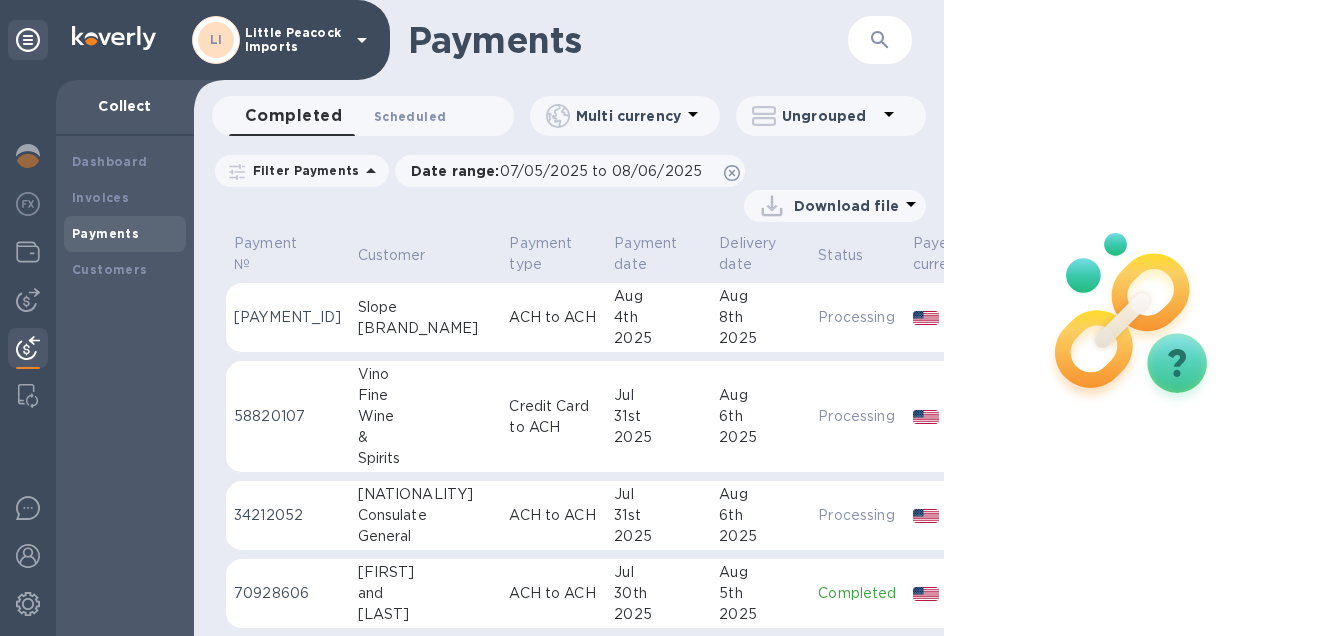 click on "Scheduled 0" at bounding box center [410, 116] 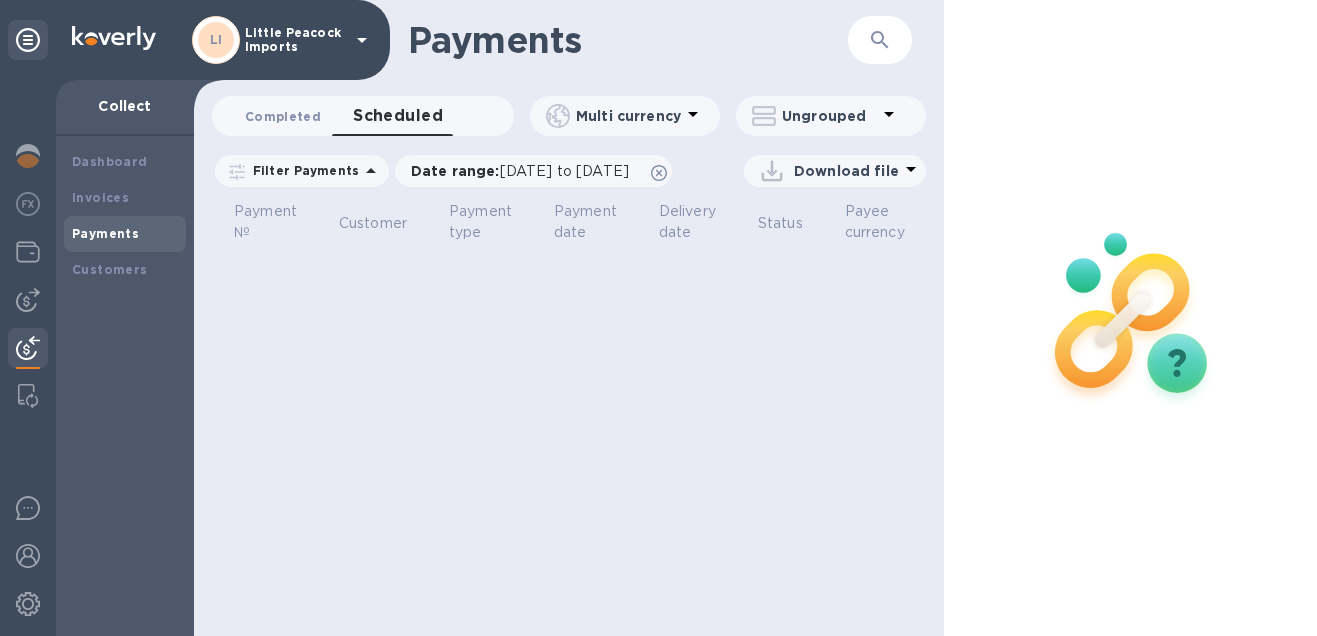 click on "Completed 0" at bounding box center [283, 116] 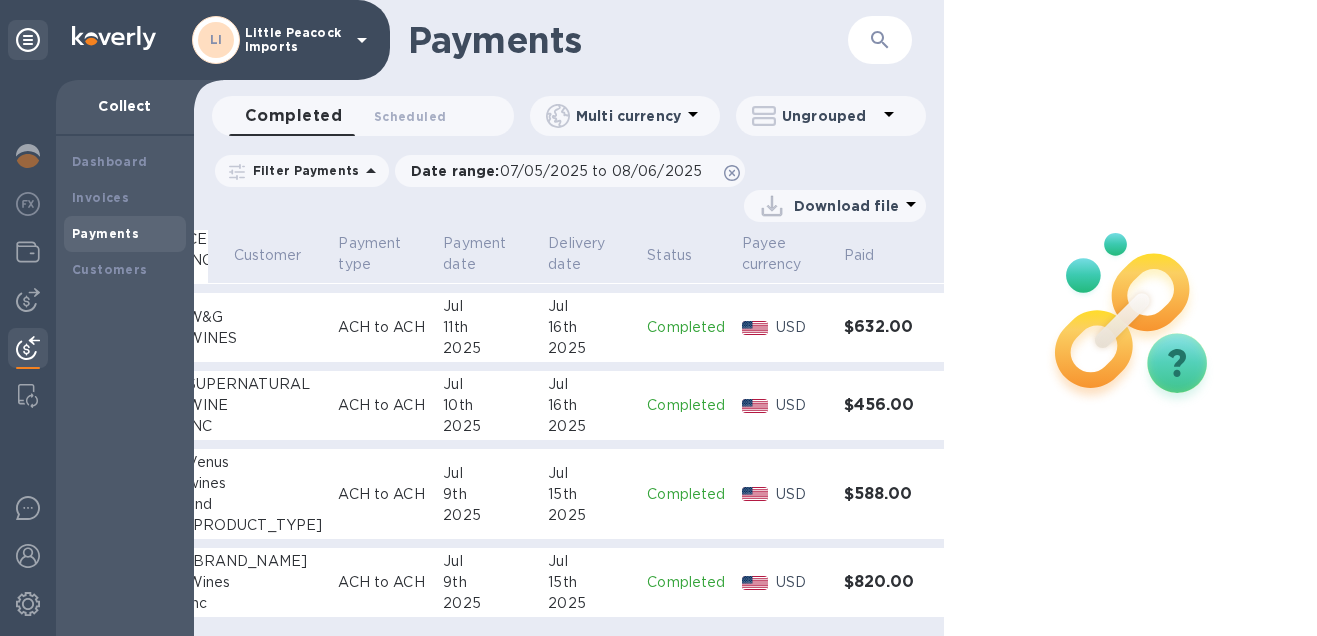 scroll, scrollTop: 0, scrollLeft: 171, axis: horizontal 